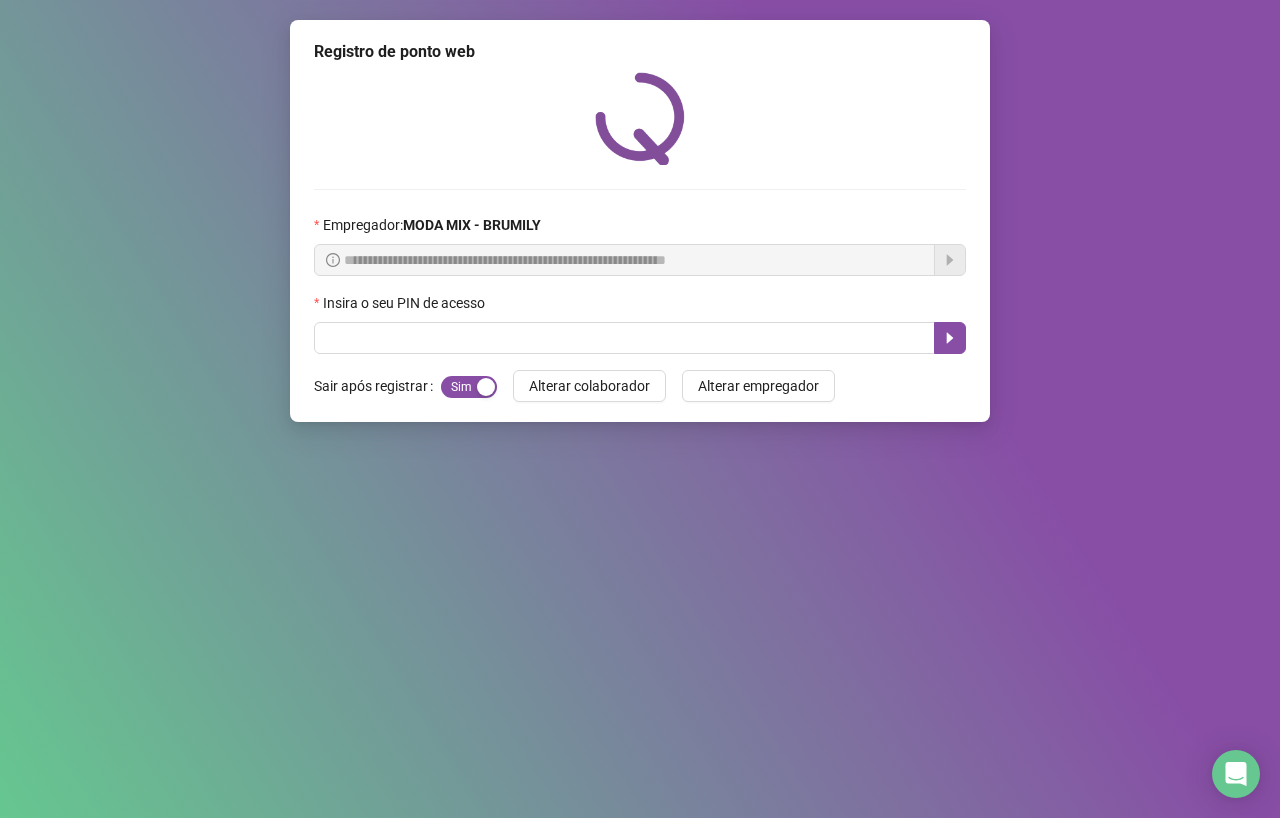 scroll, scrollTop: 0, scrollLeft: 0, axis: both 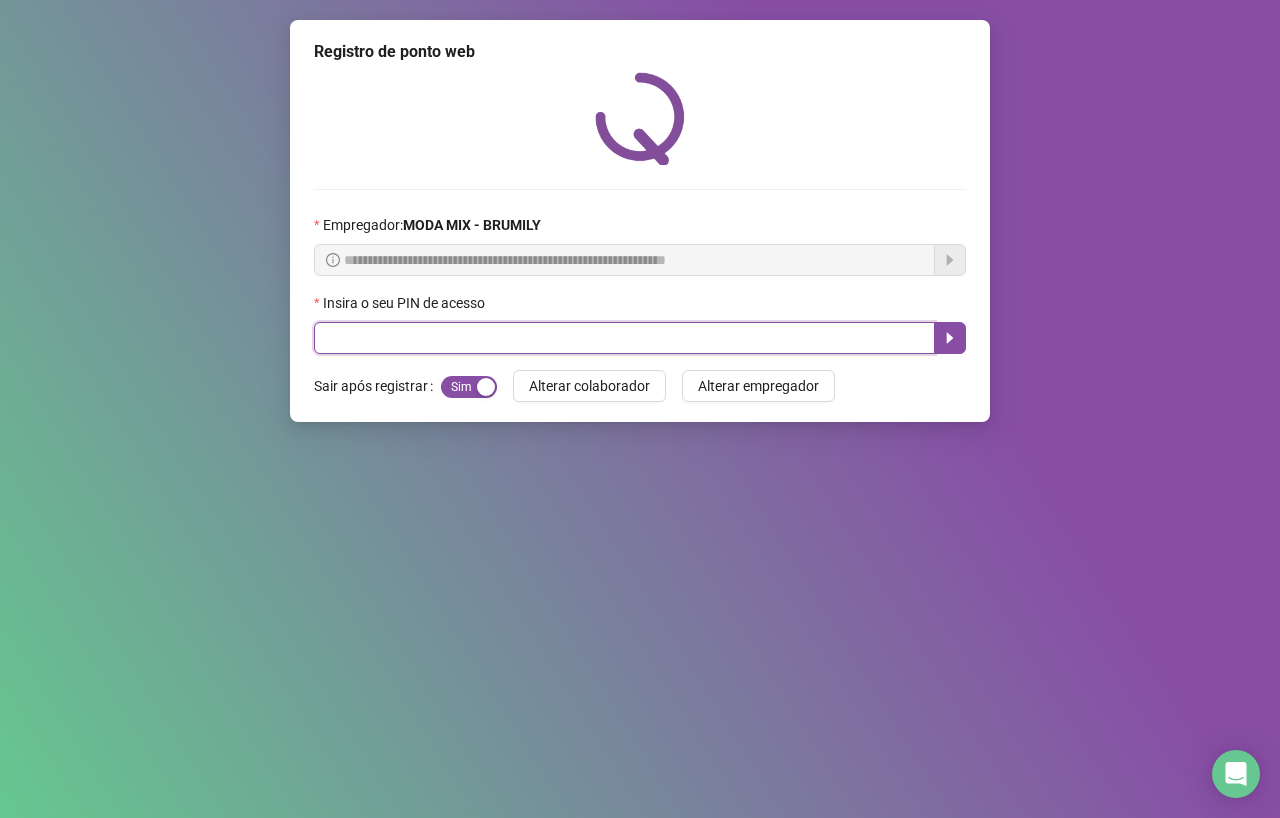 click at bounding box center [624, 338] 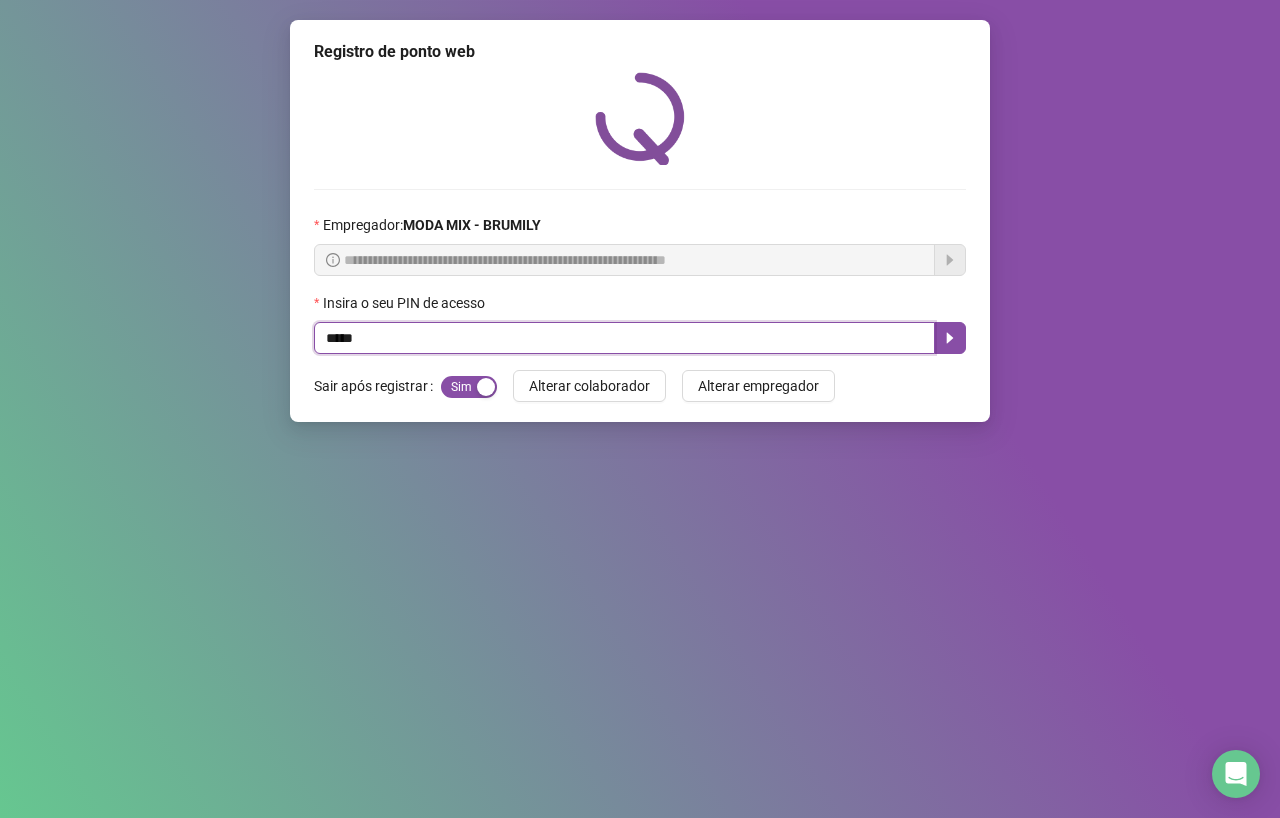 type on "*****" 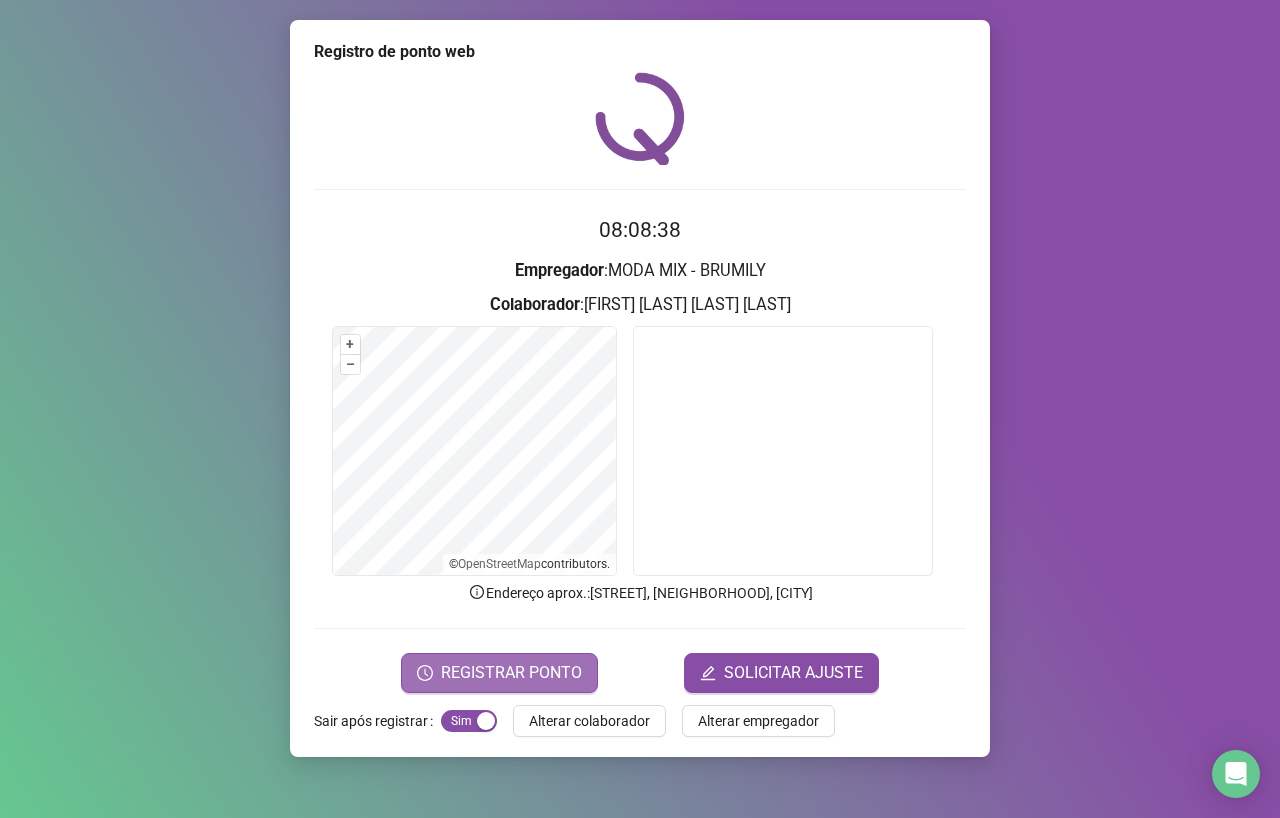 click on "REGISTRAR PONTO" at bounding box center (511, 673) 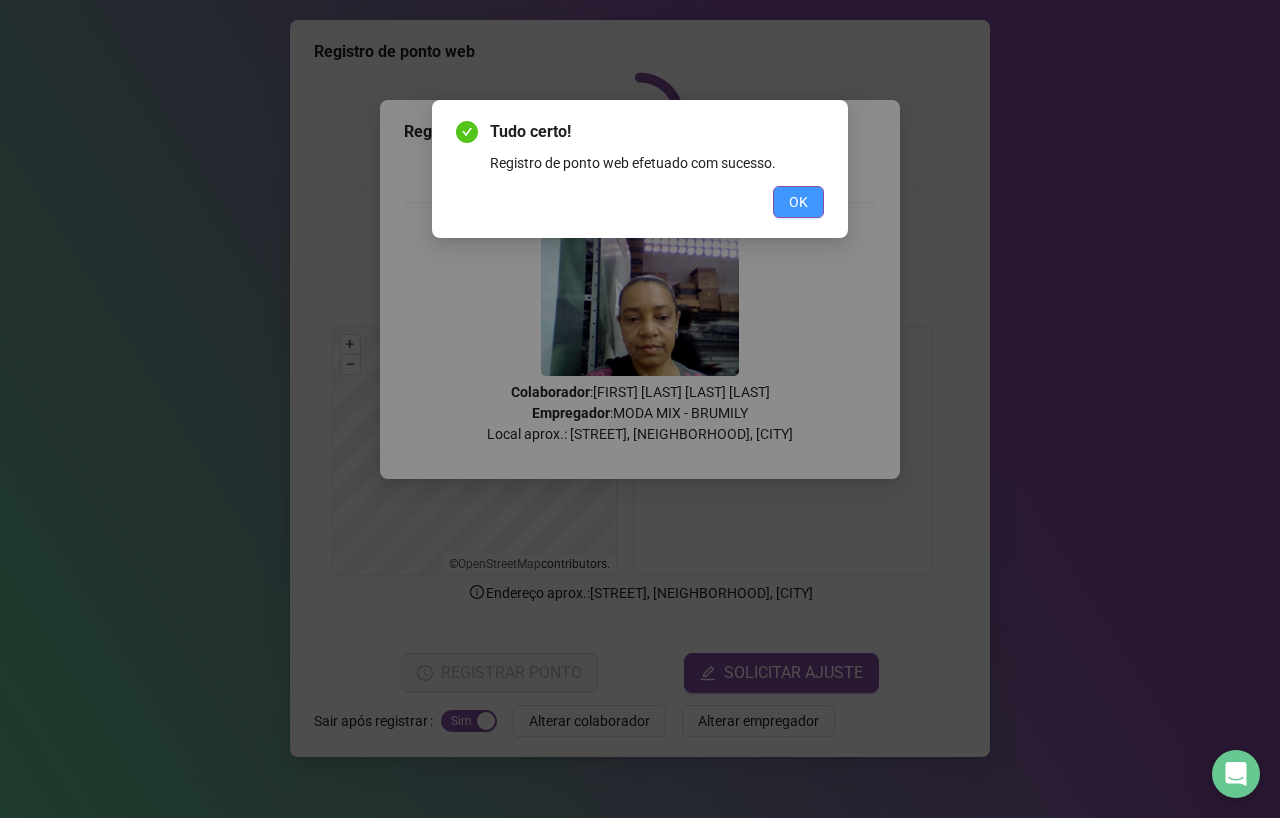 click on "OK" at bounding box center [798, 202] 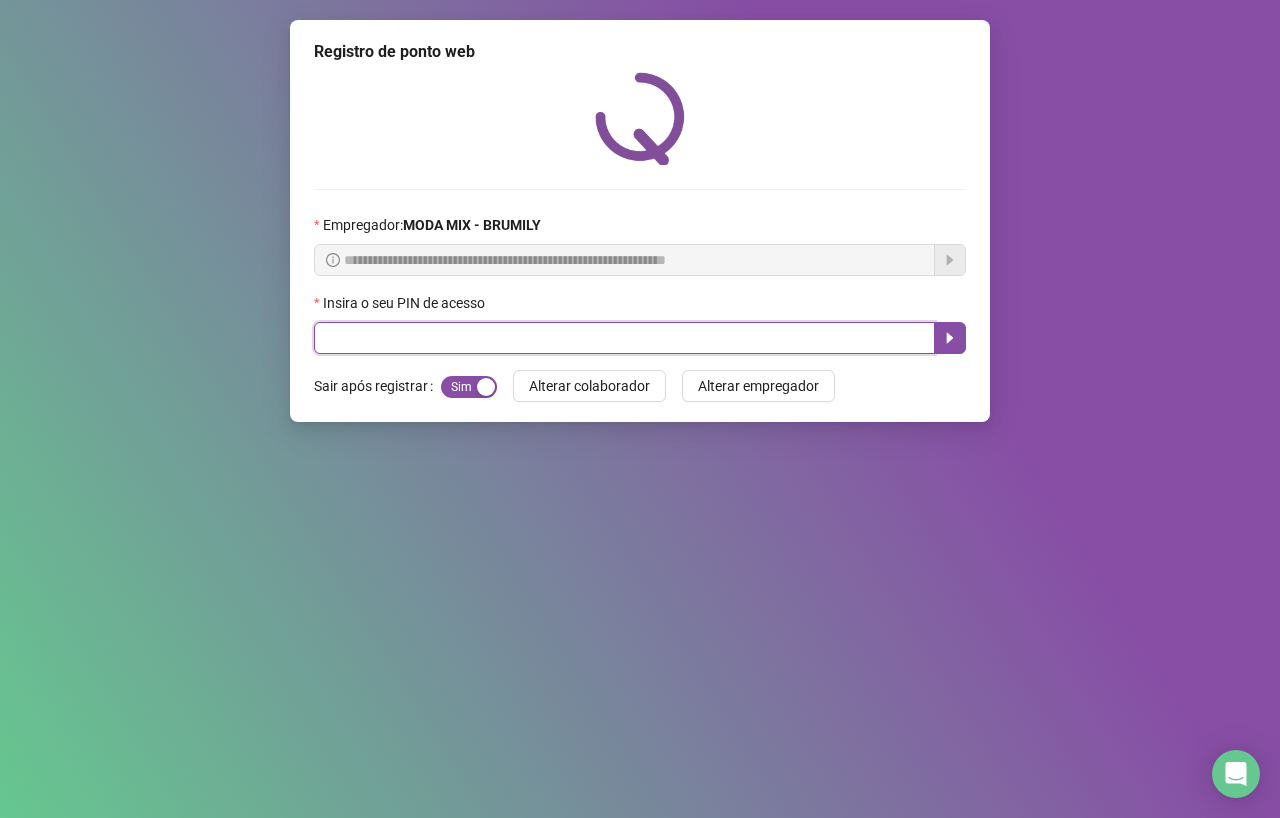 click at bounding box center [624, 338] 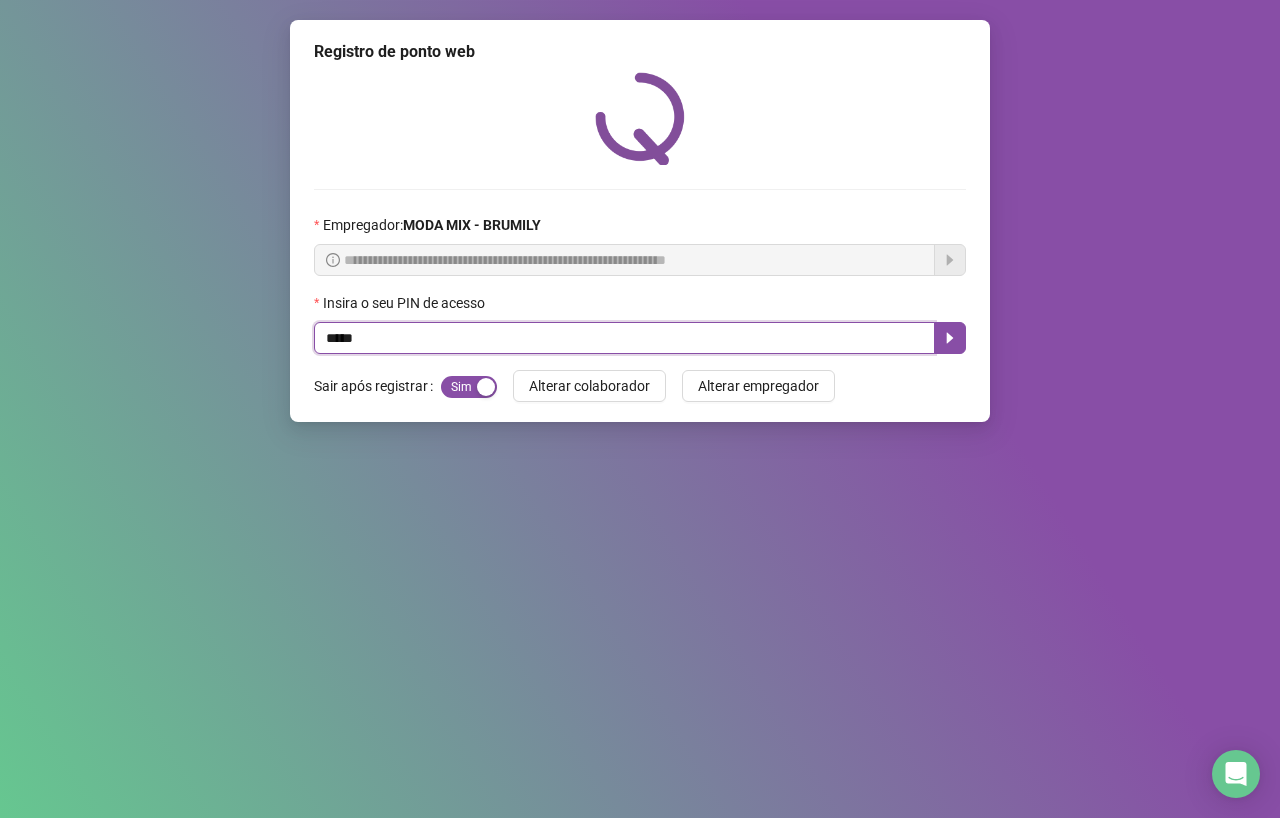 type on "*****" 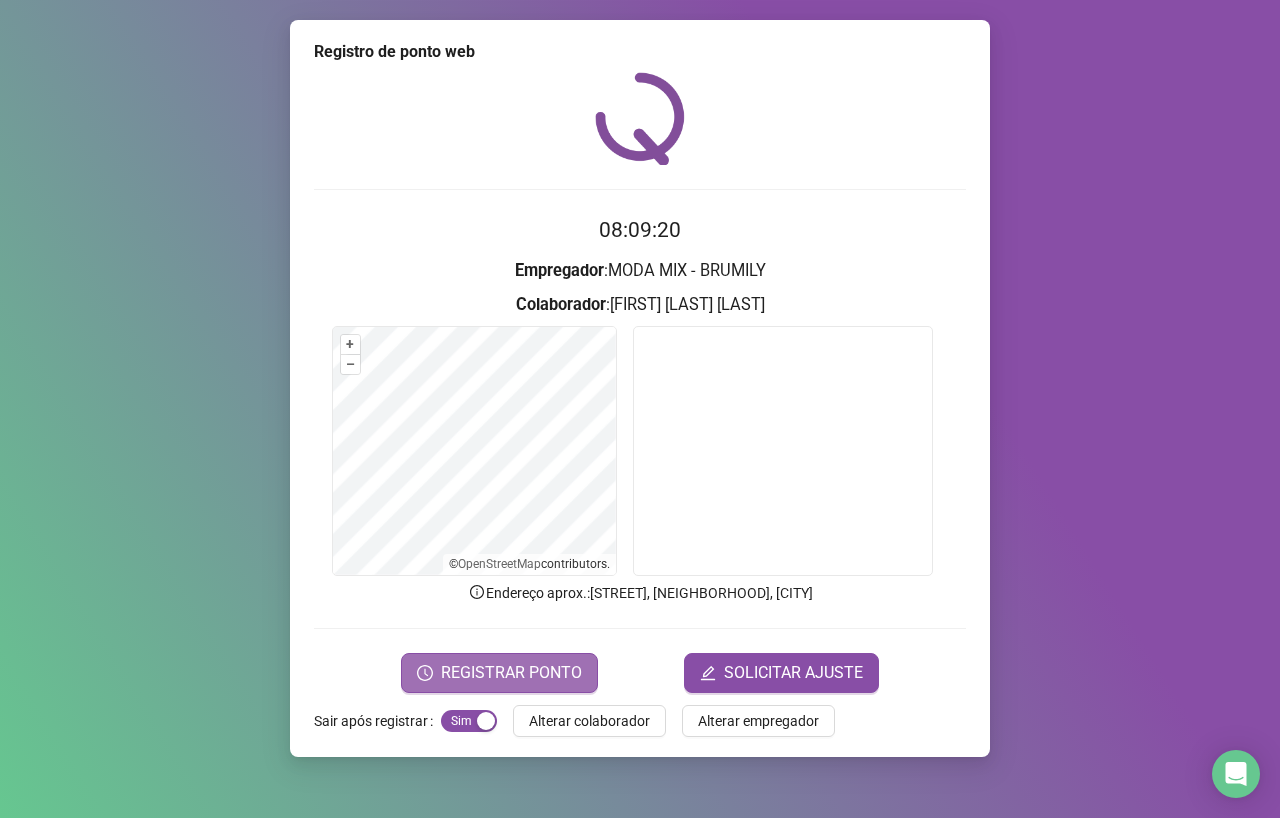 click on "REGISTRAR PONTO" at bounding box center [511, 673] 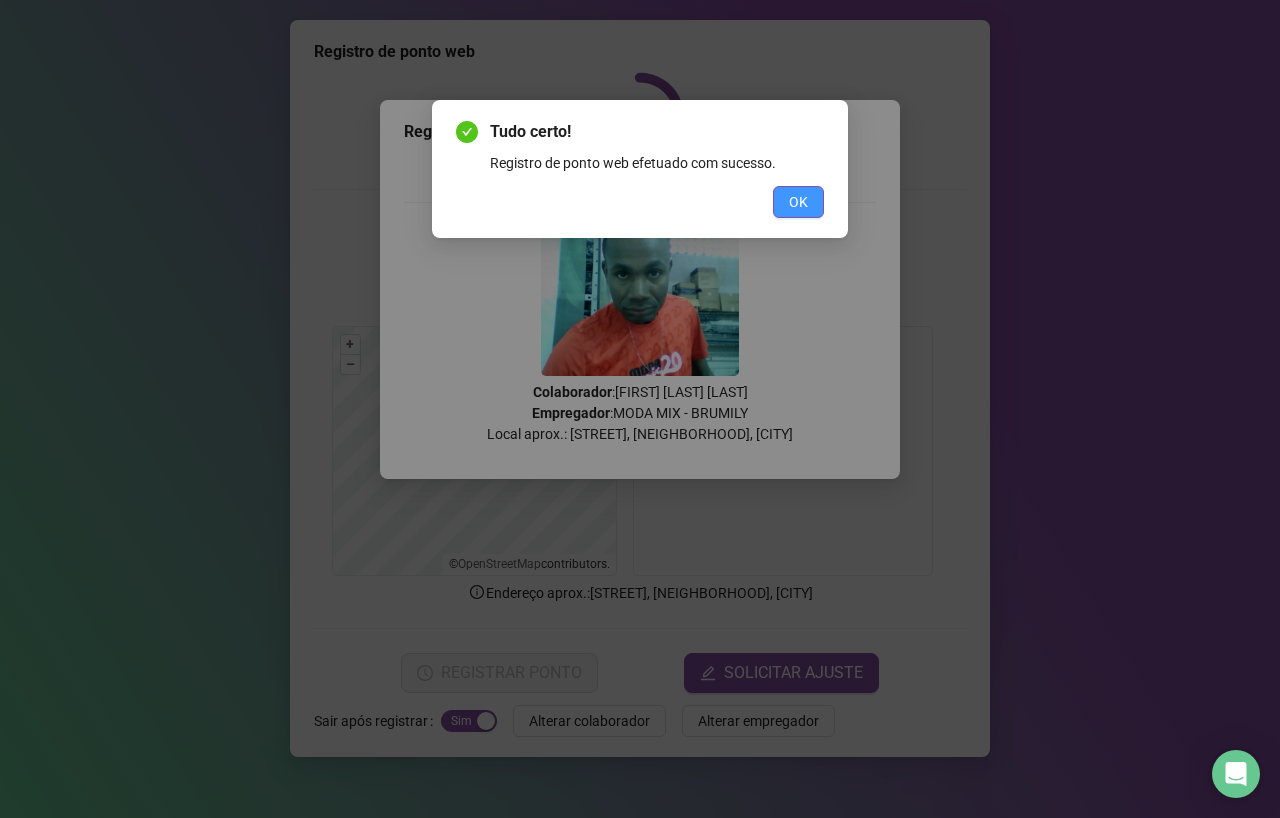 click on "OK" at bounding box center (798, 202) 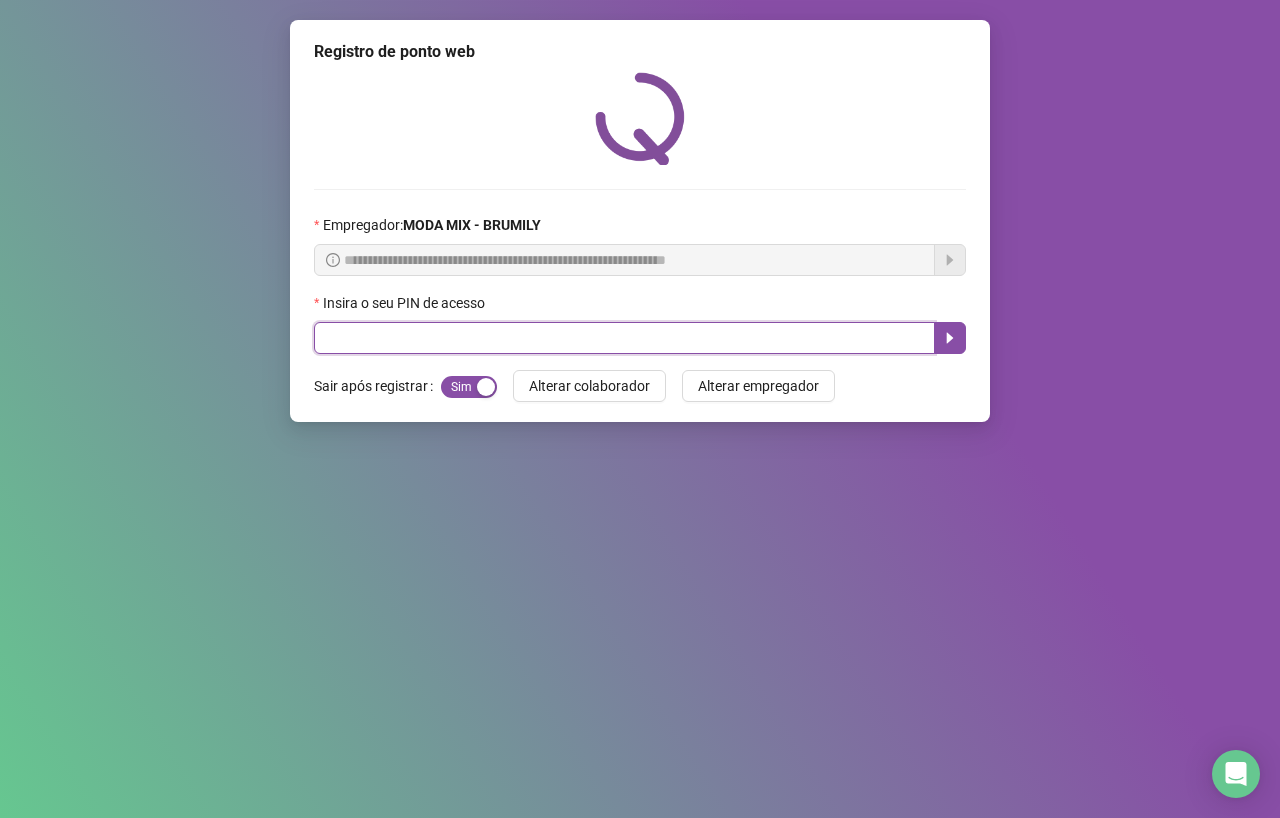 click at bounding box center (624, 338) 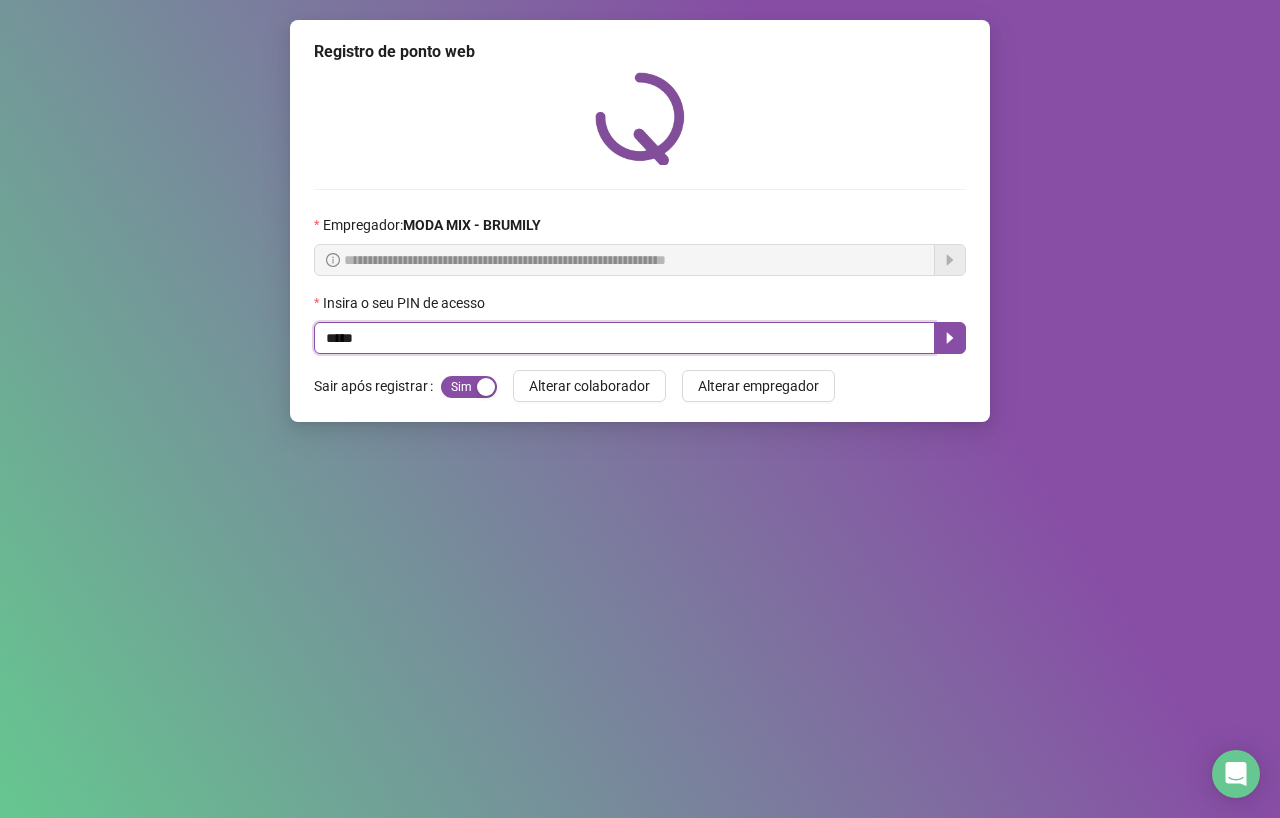 type on "*****" 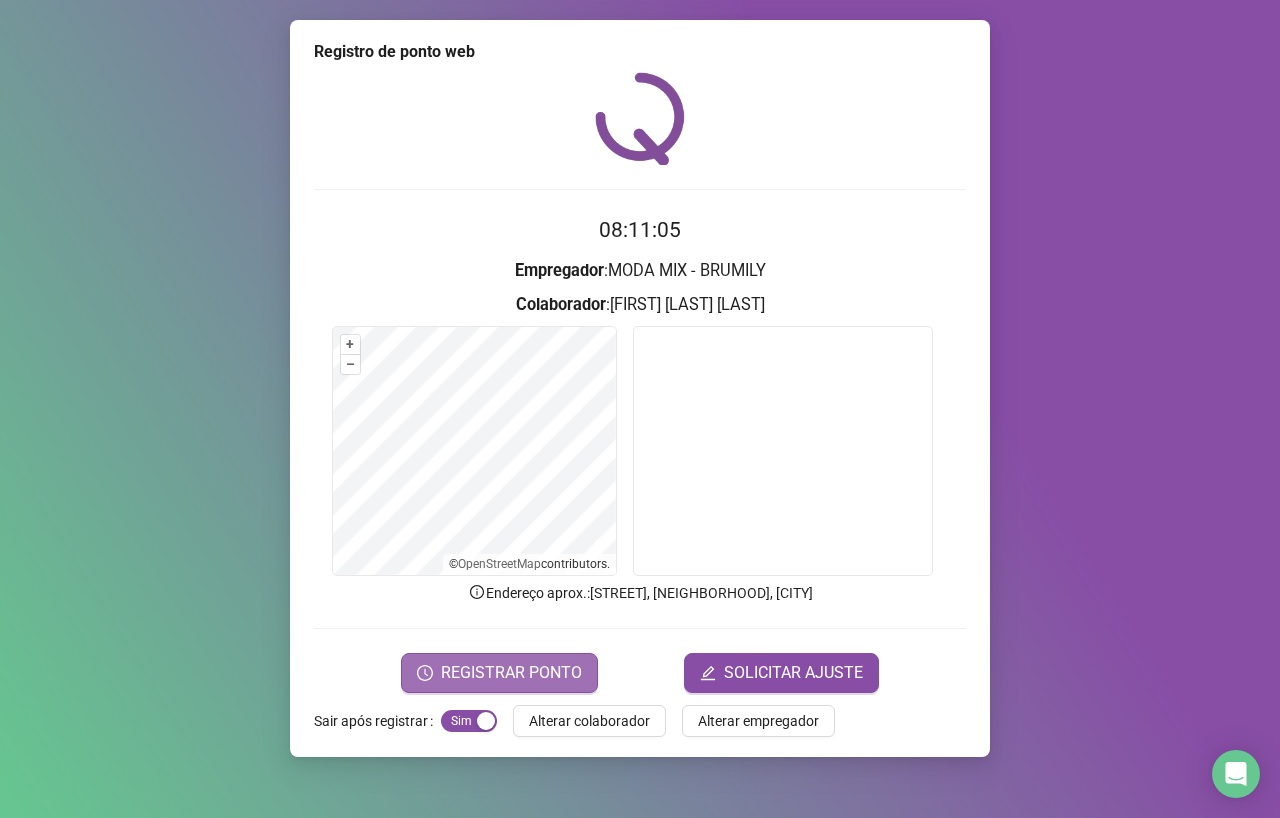 click on "REGISTRAR PONTO" at bounding box center (511, 673) 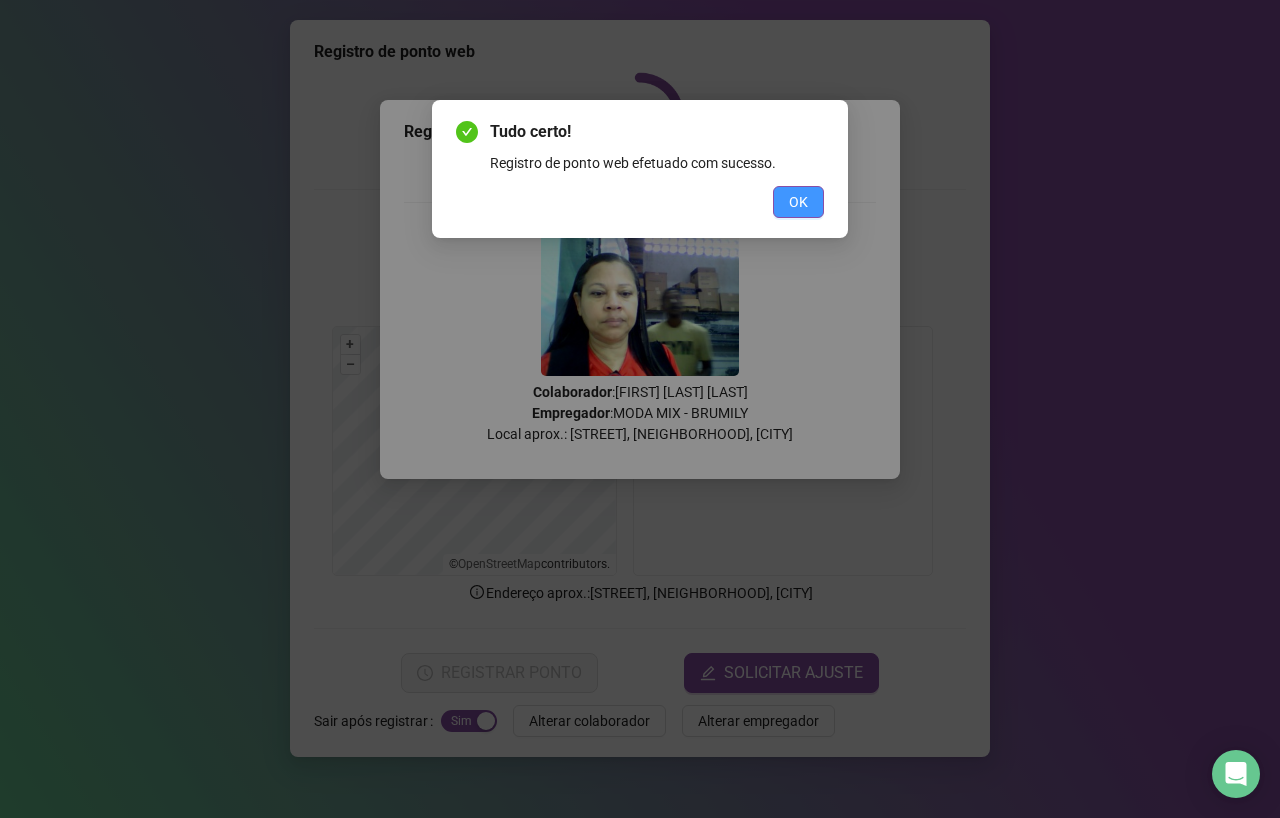 click on "OK" at bounding box center (798, 202) 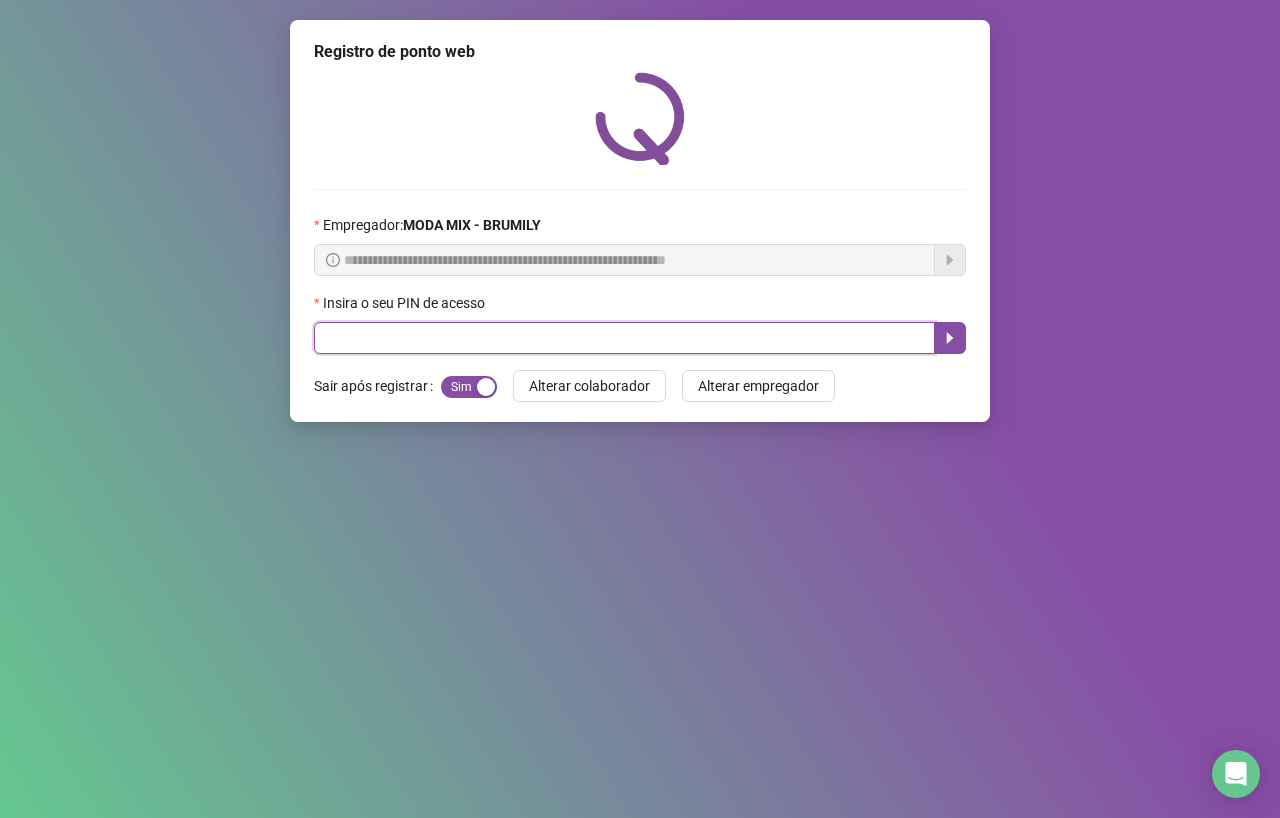 click at bounding box center [624, 338] 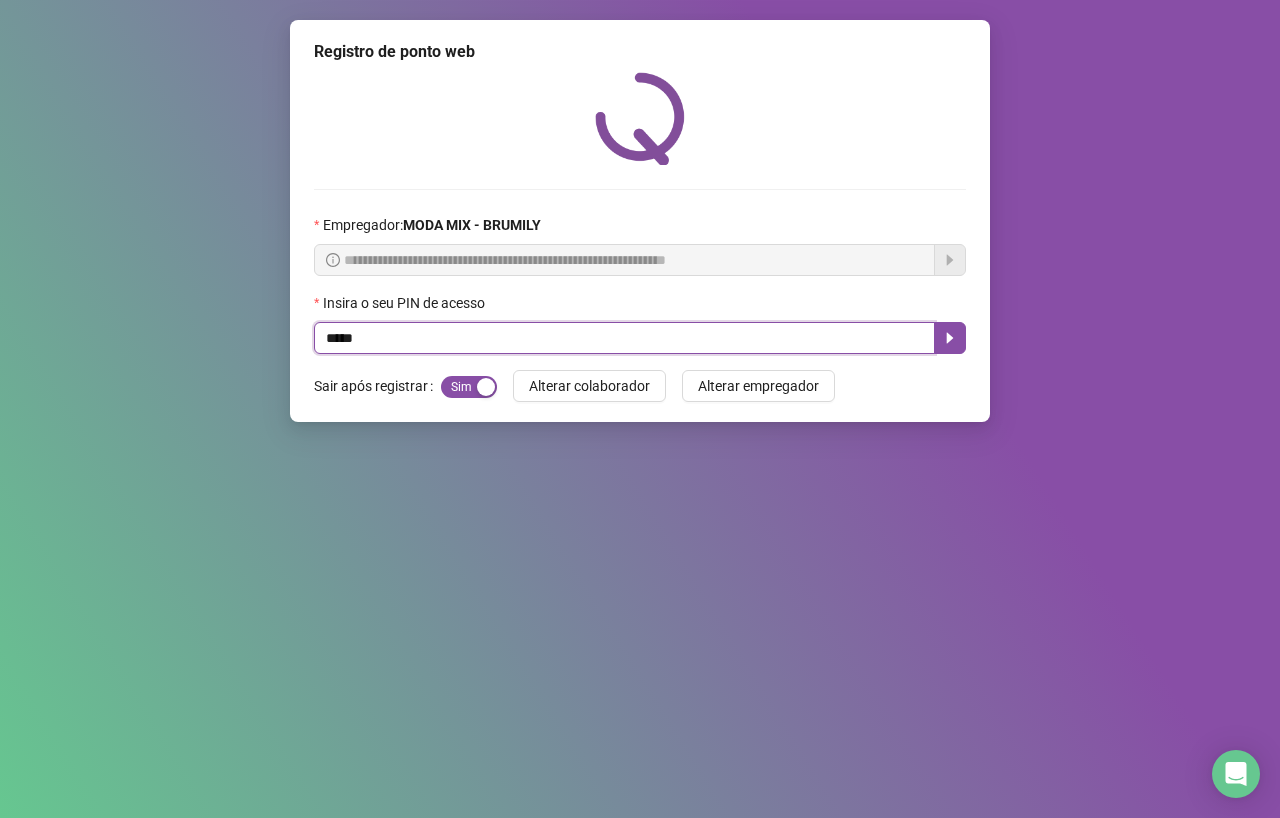 type on "*****" 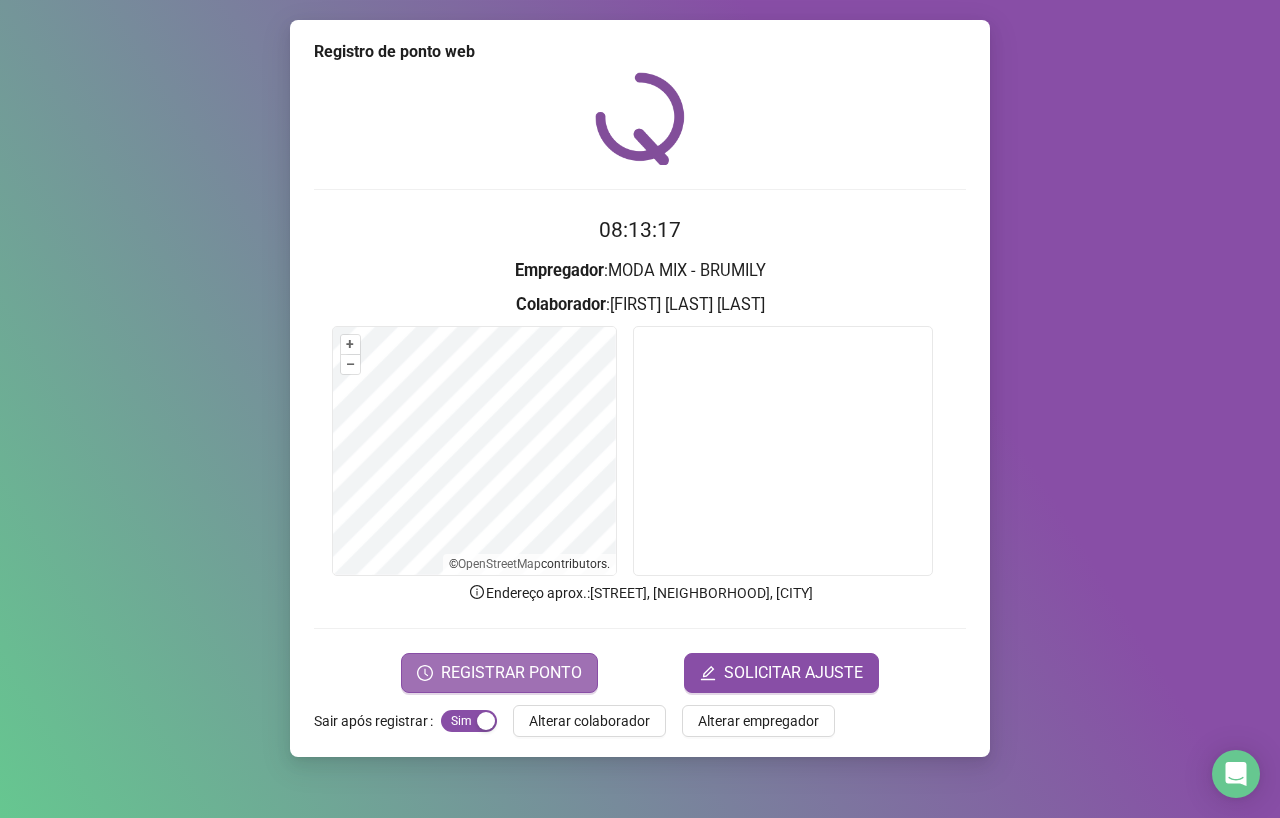 click on "REGISTRAR PONTO" at bounding box center [511, 673] 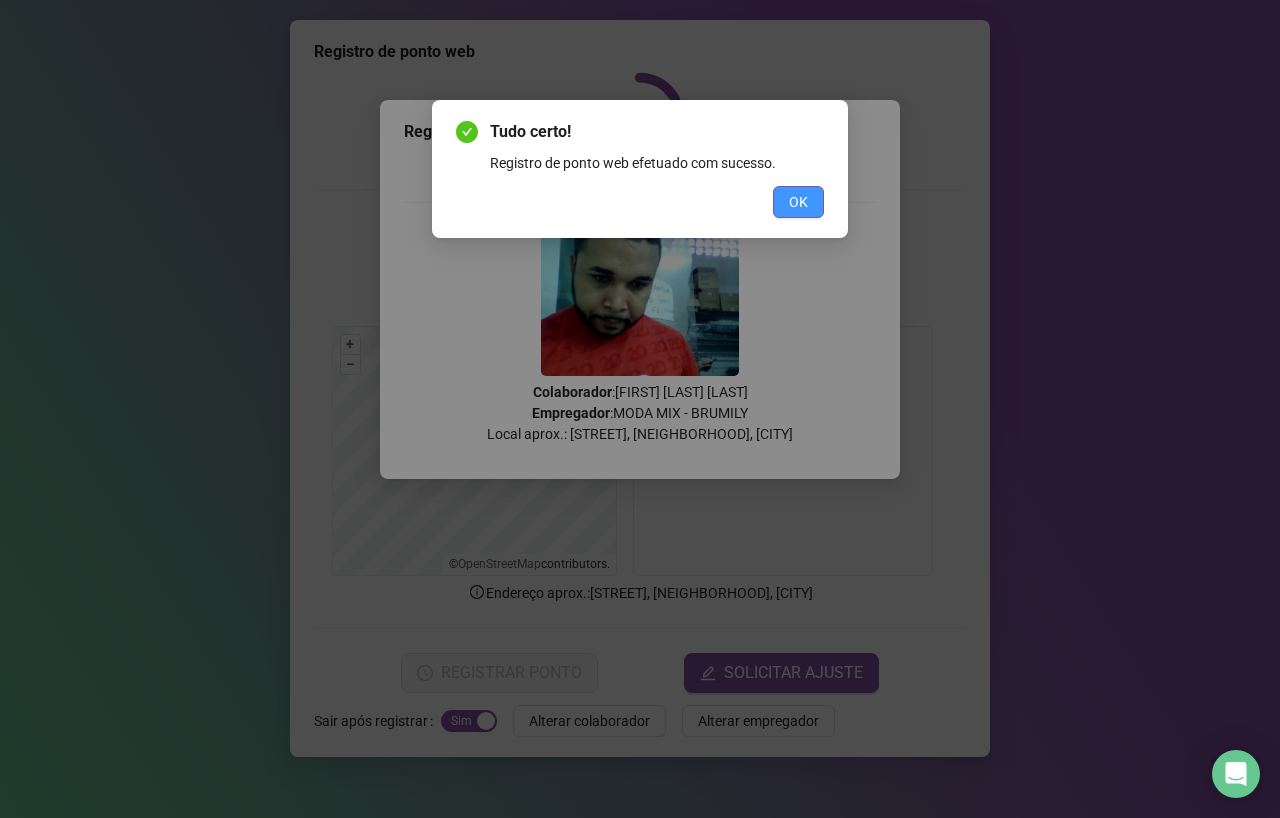 click on "OK" at bounding box center (798, 202) 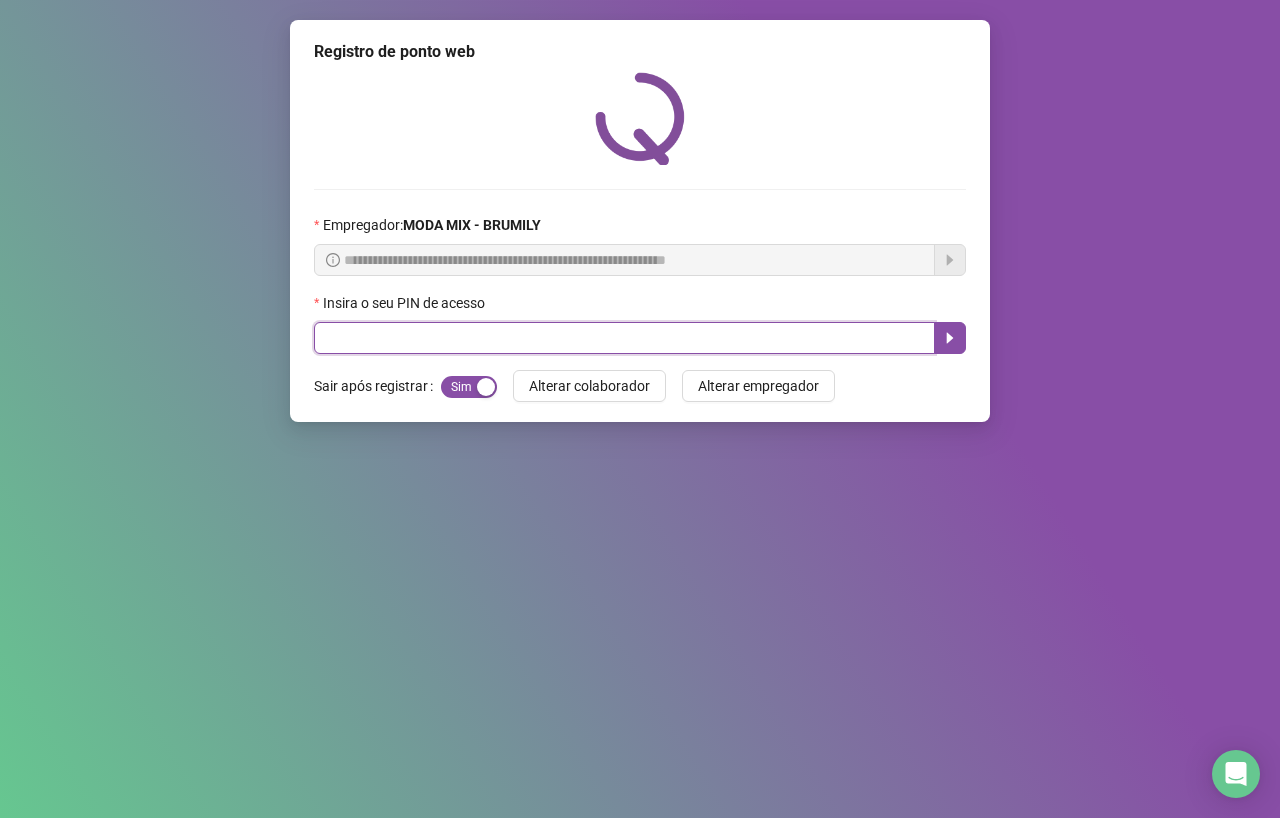 click at bounding box center [624, 338] 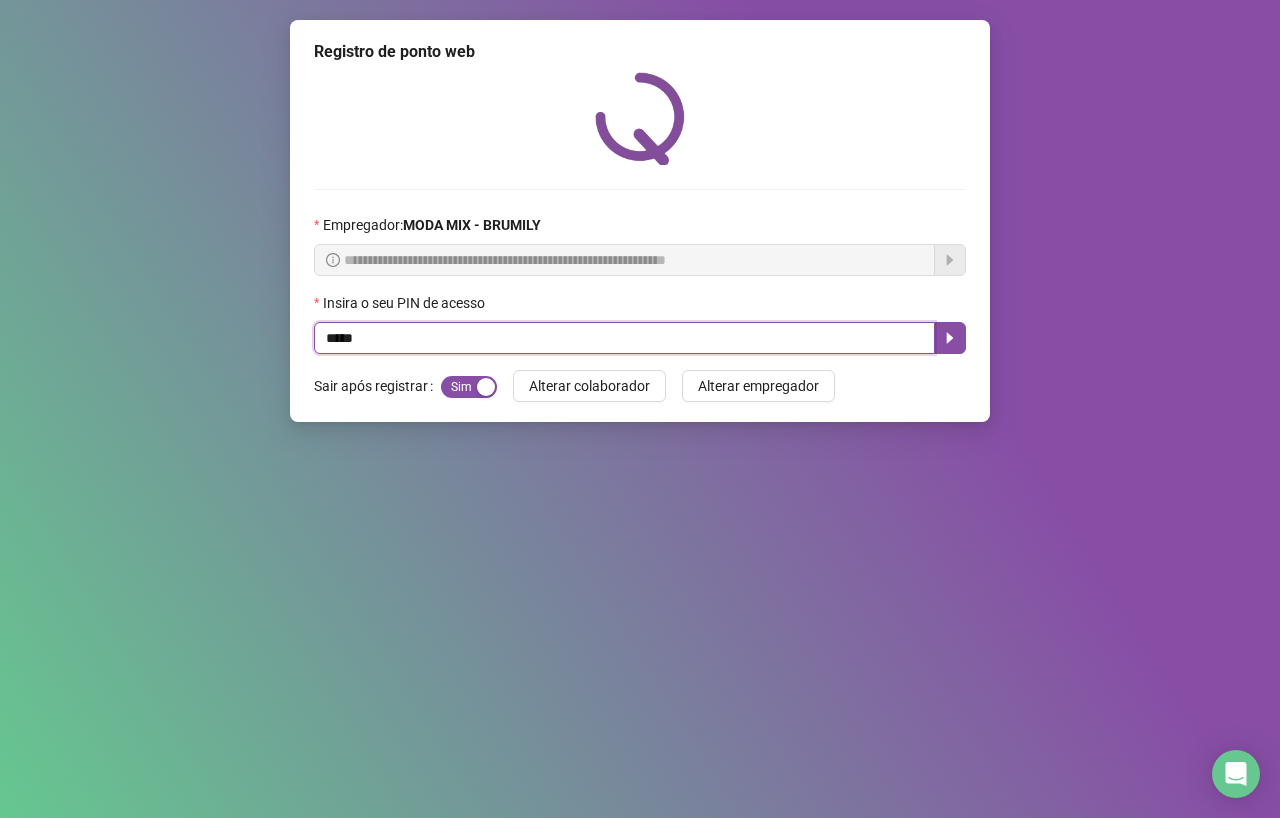 type on "*****" 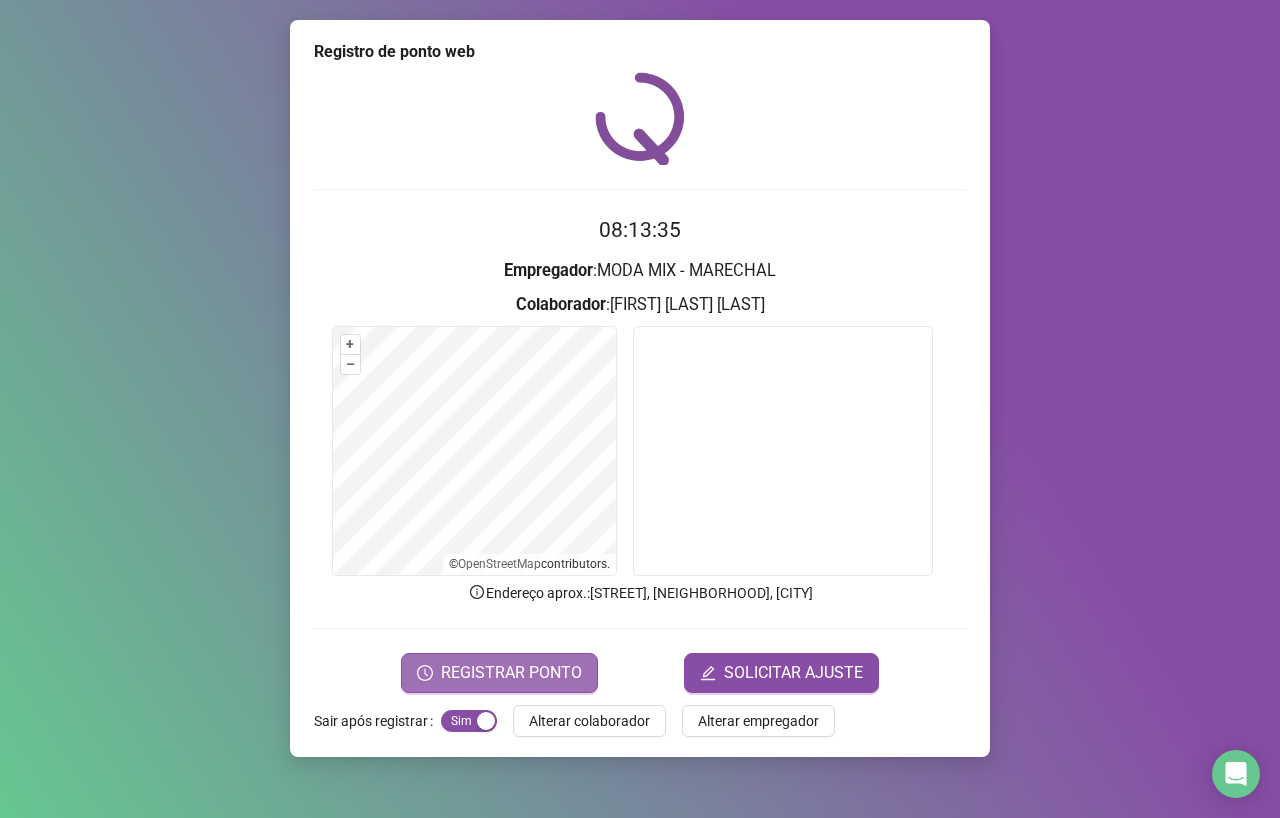 click on "REGISTRAR PONTO" at bounding box center (499, 673) 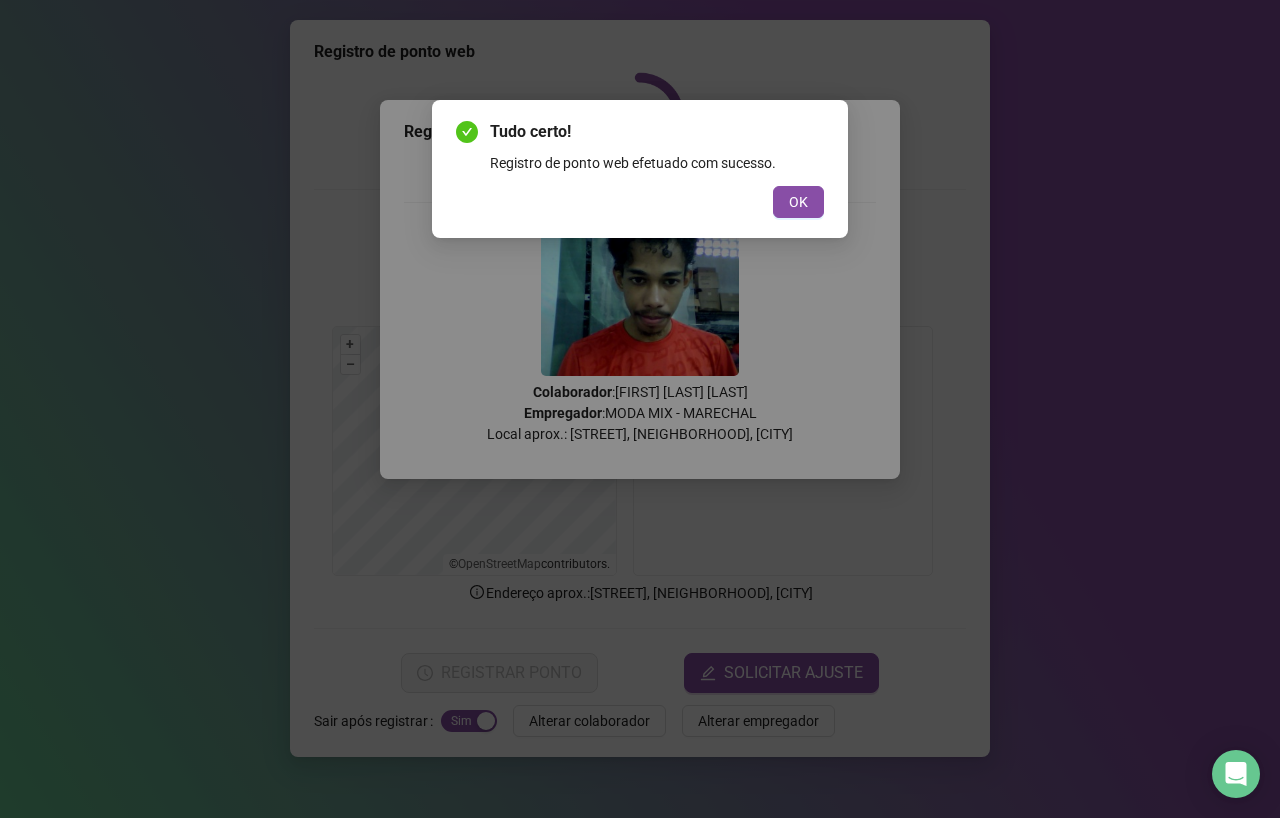 click on "Tudo certo! Registro de ponto web efetuado com sucesso. OK" at bounding box center [640, 169] 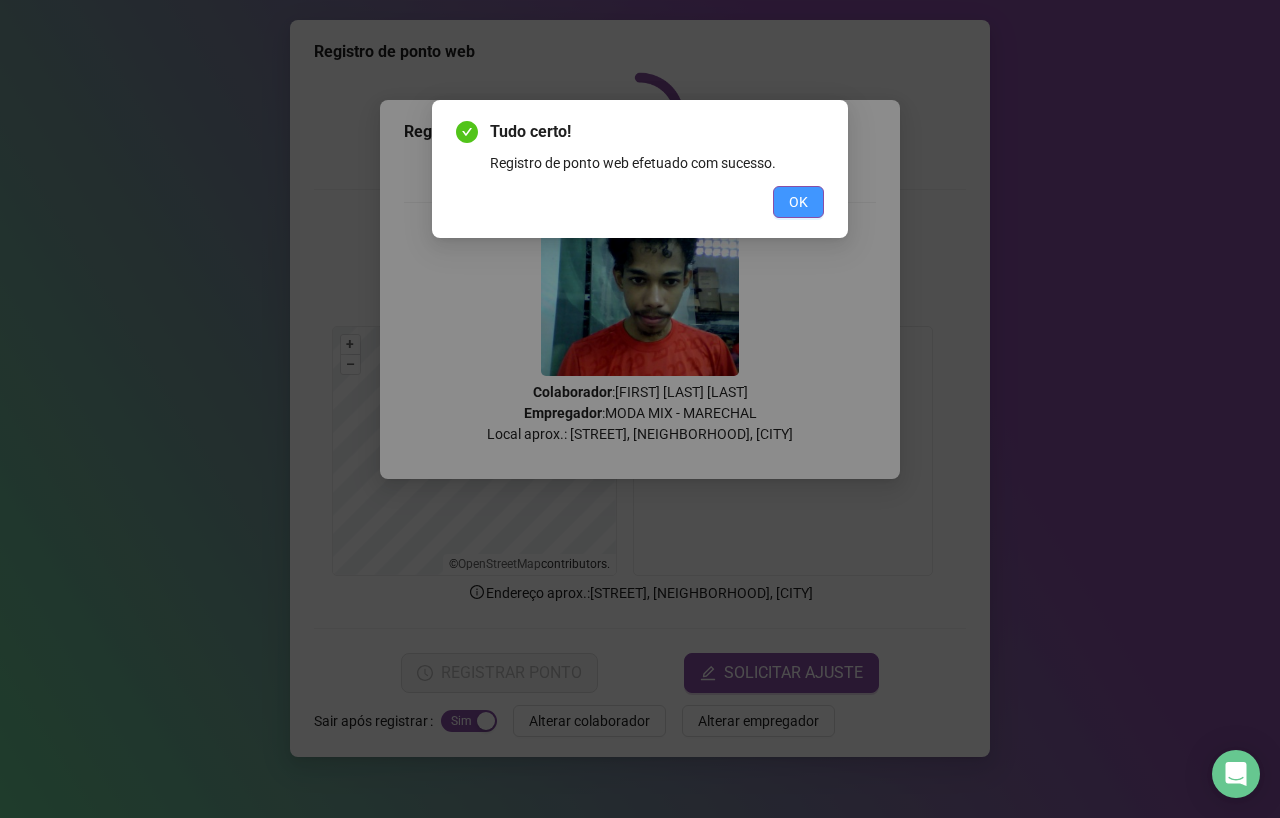 click on "OK" at bounding box center [798, 202] 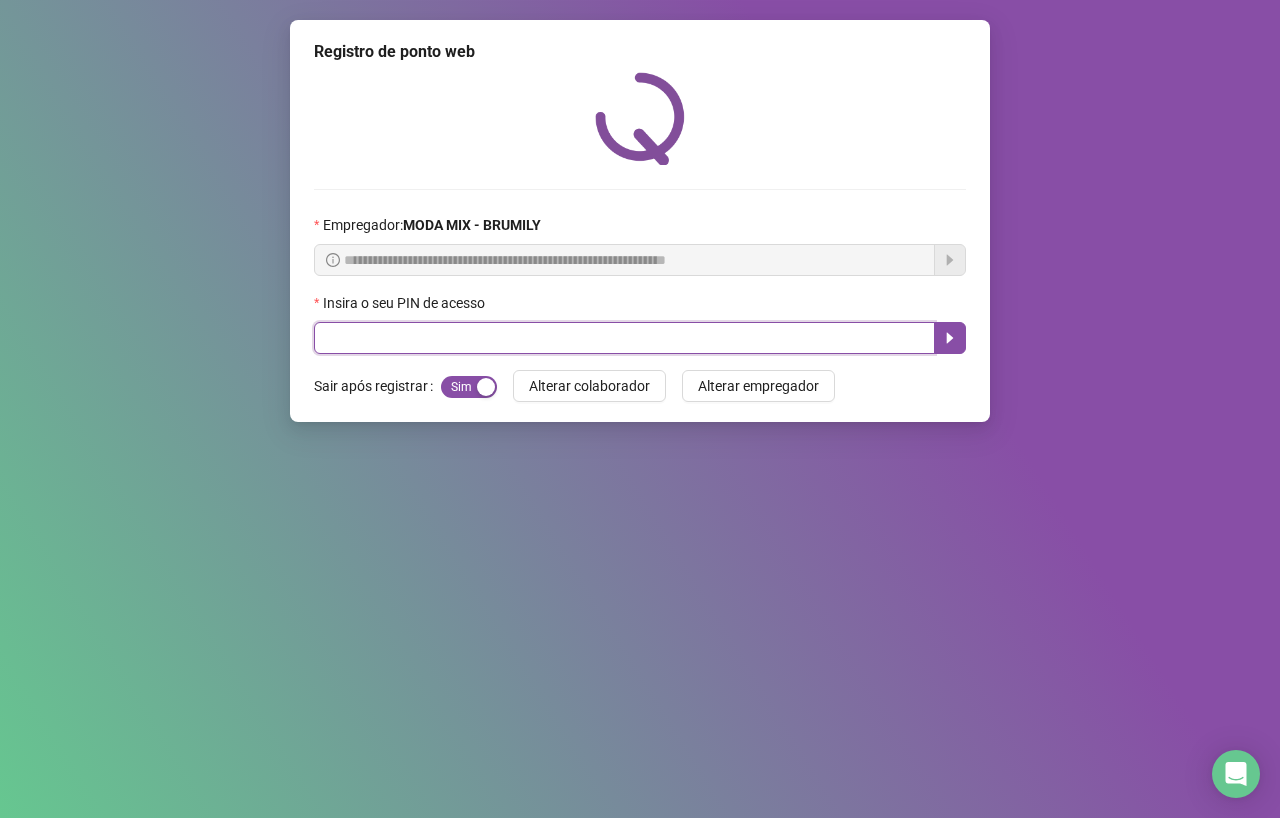 click at bounding box center (624, 338) 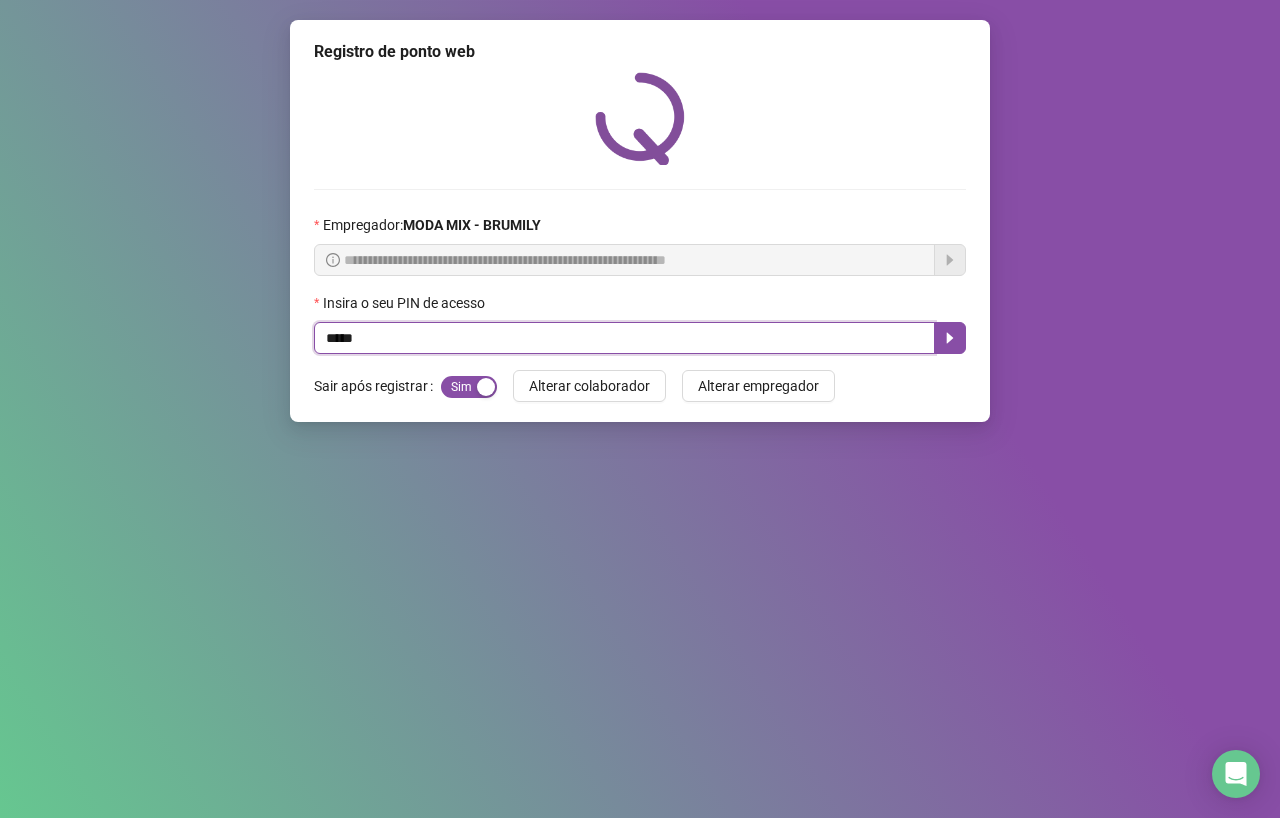 type on "*****" 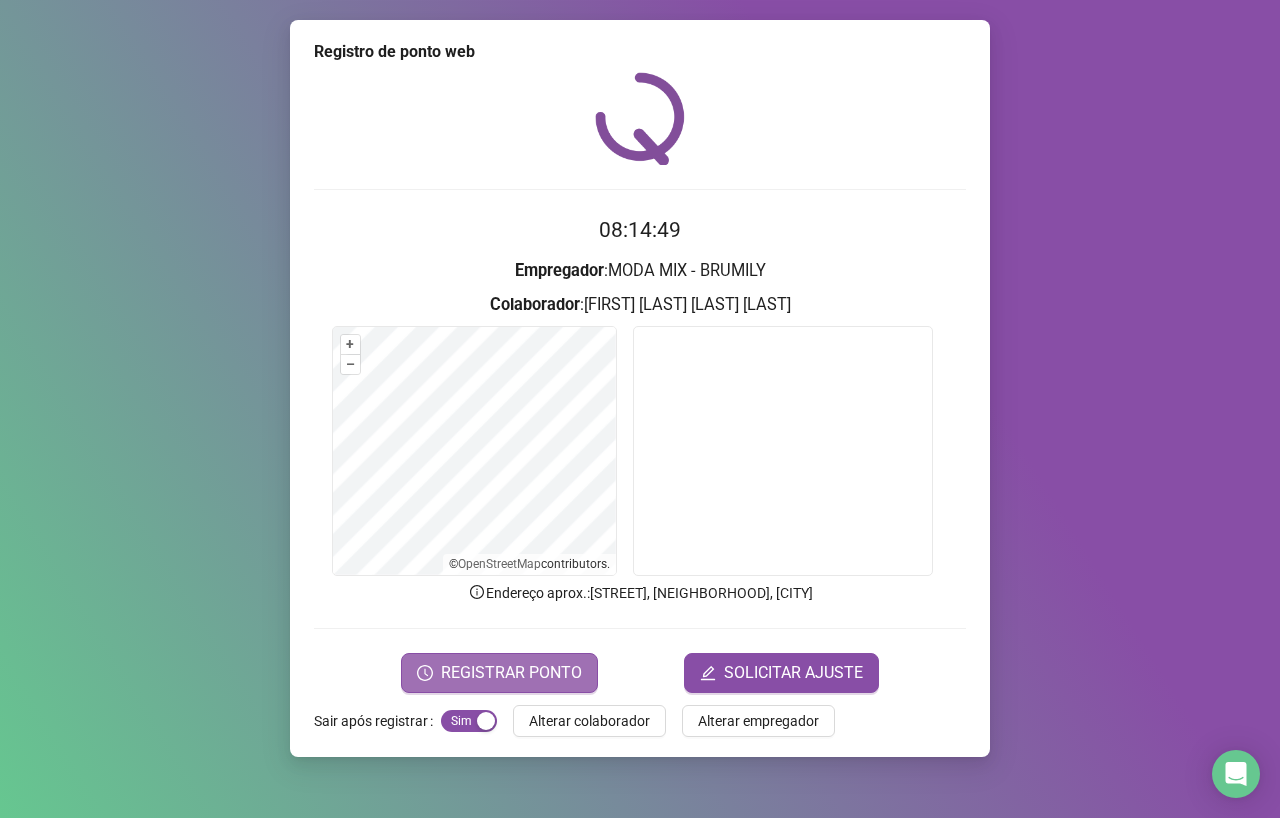 click on "REGISTRAR PONTO" at bounding box center (511, 673) 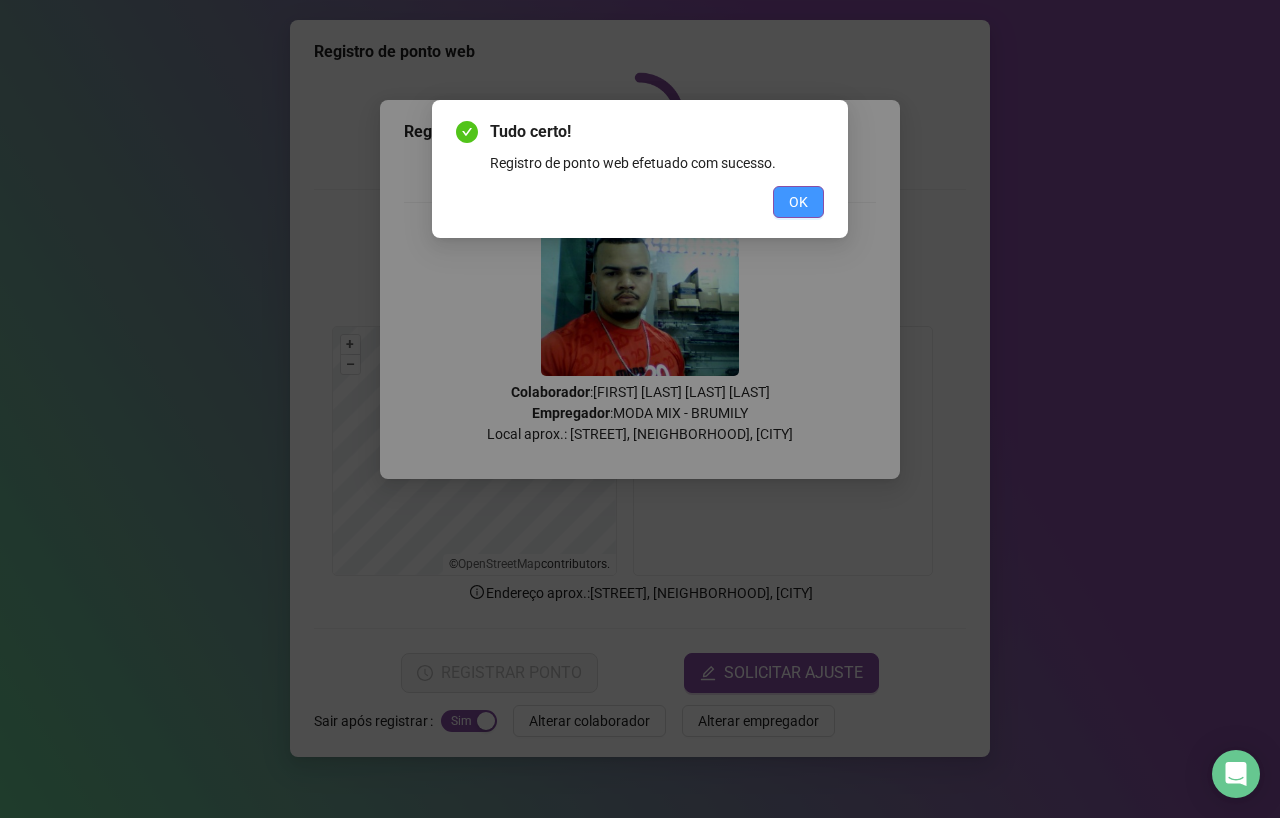 click on "OK" at bounding box center [798, 202] 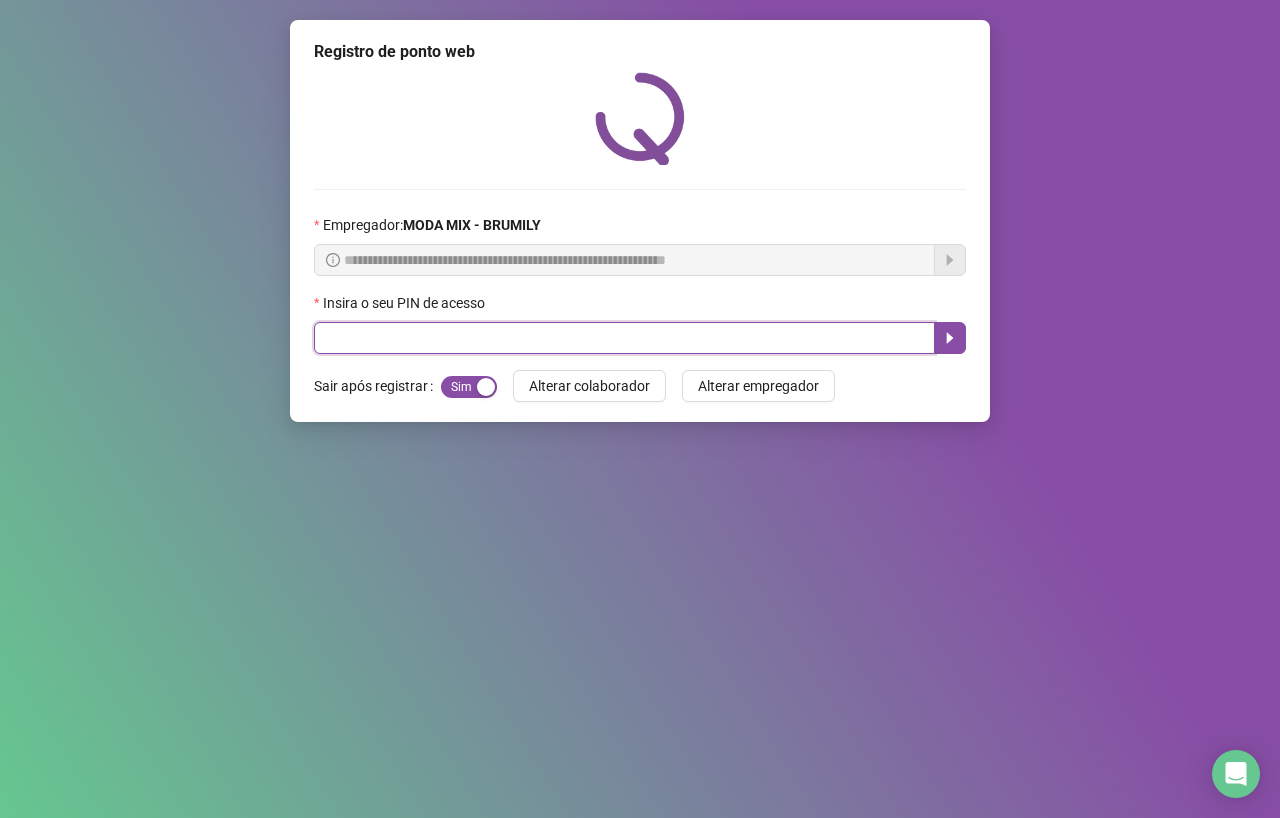 click at bounding box center [624, 338] 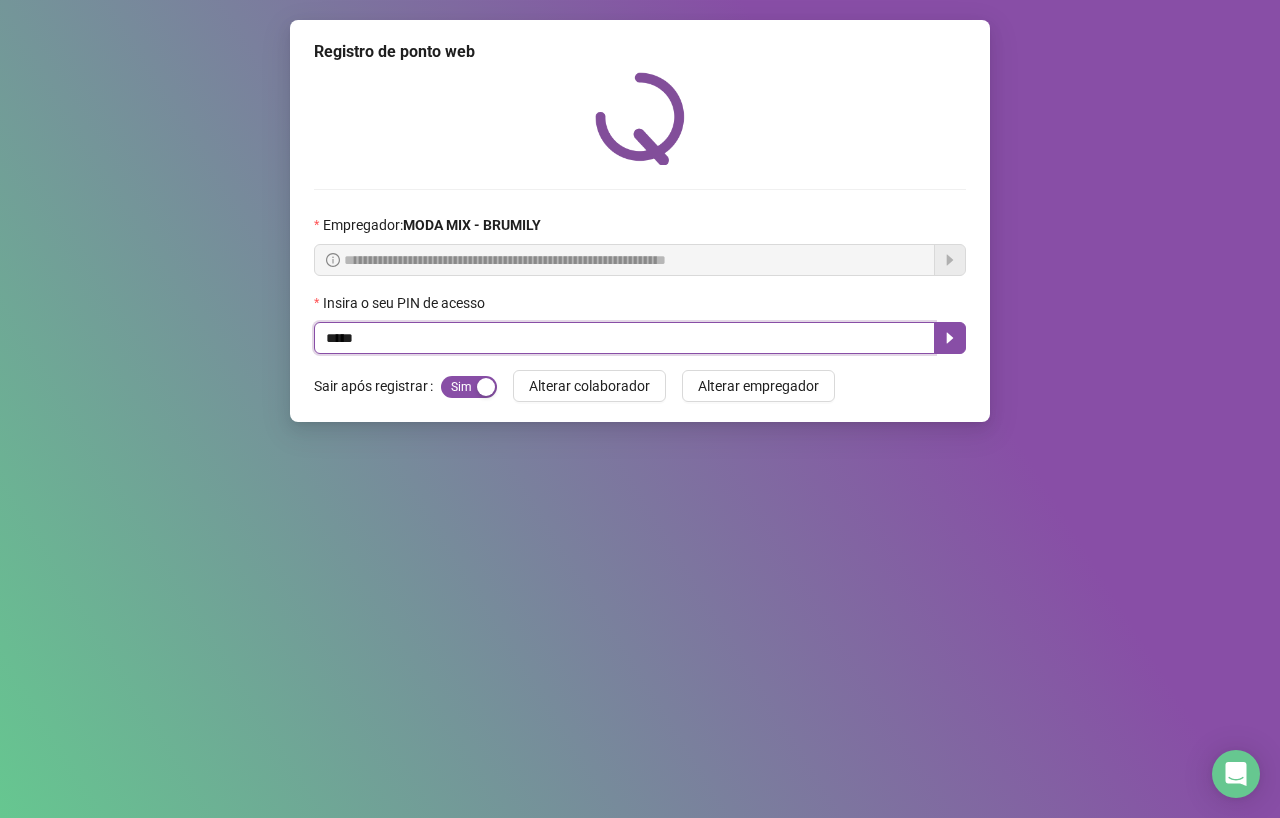 type on "*****" 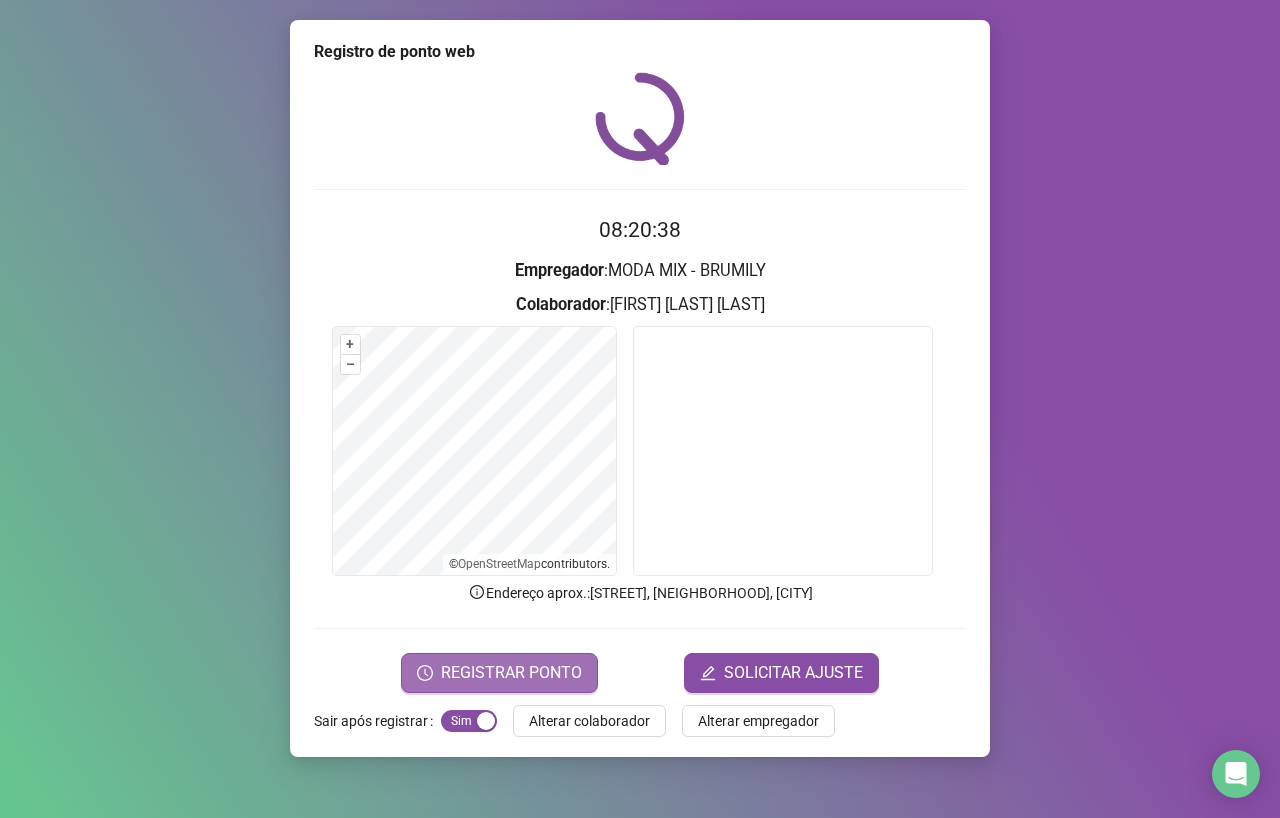 click on "REGISTRAR PONTO" at bounding box center [511, 673] 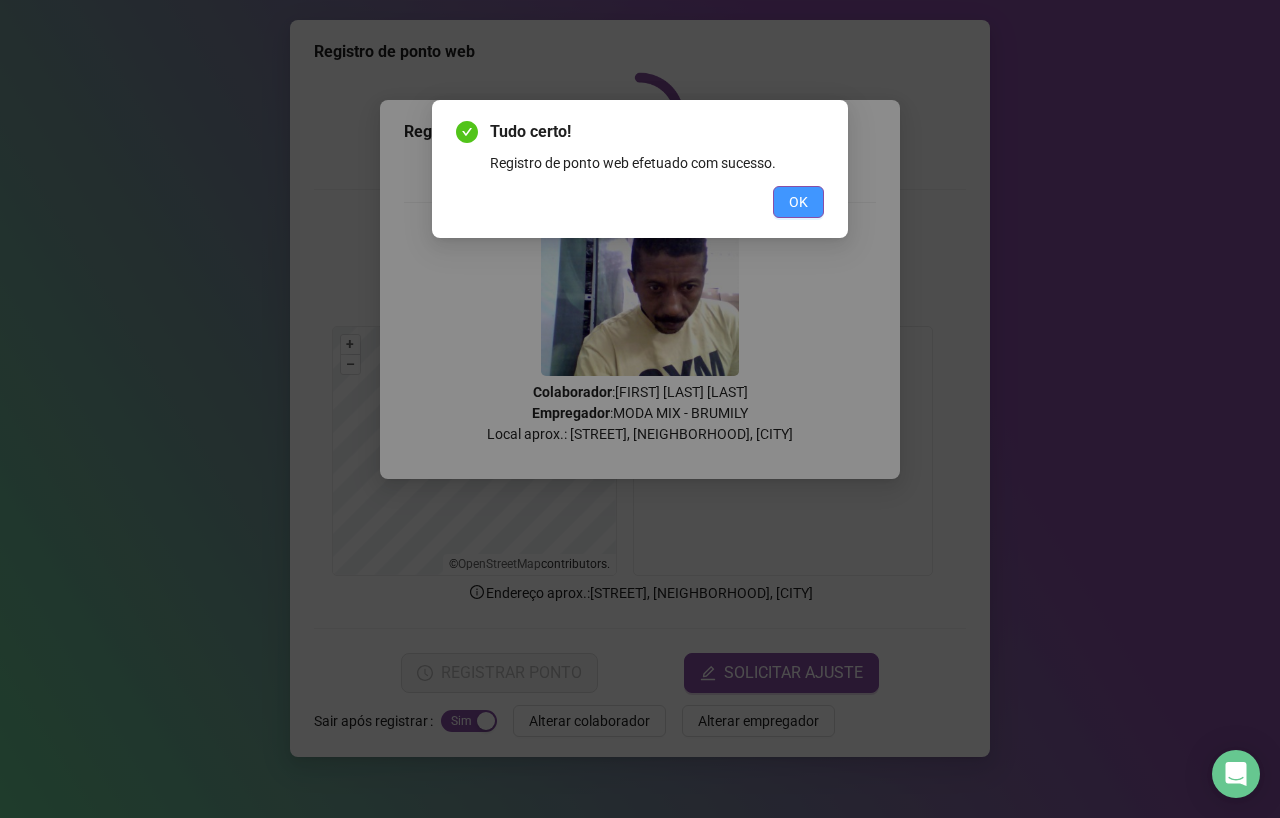 drag, startPoint x: 791, startPoint y: 197, endPoint x: 803, endPoint y: 197, distance: 12 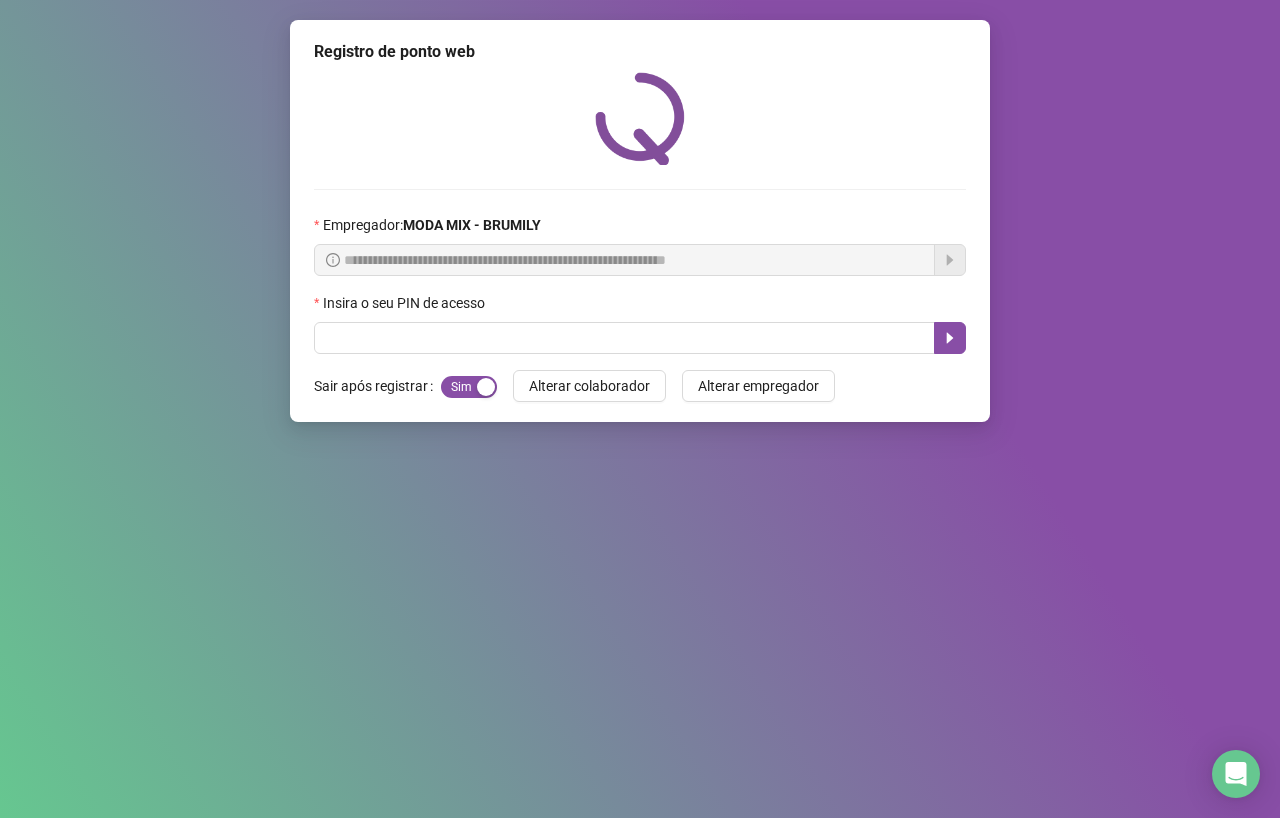 drag, startPoint x: 365, startPoint y: 338, endPoint x: 350, endPoint y: 283, distance: 57.00877 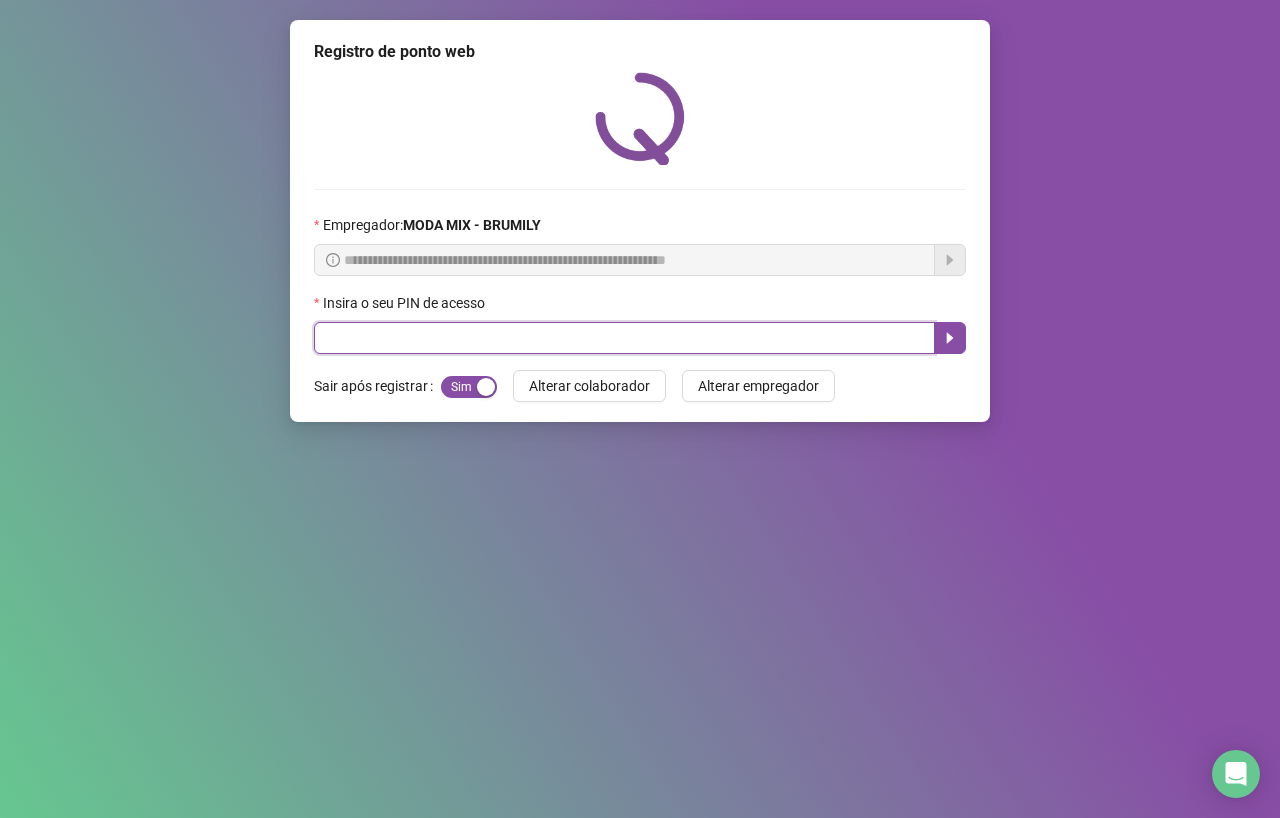 drag, startPoint x: 460, startPoint y: 340, endPoint x: 447, endPoint y: 333, distance: 14.764823 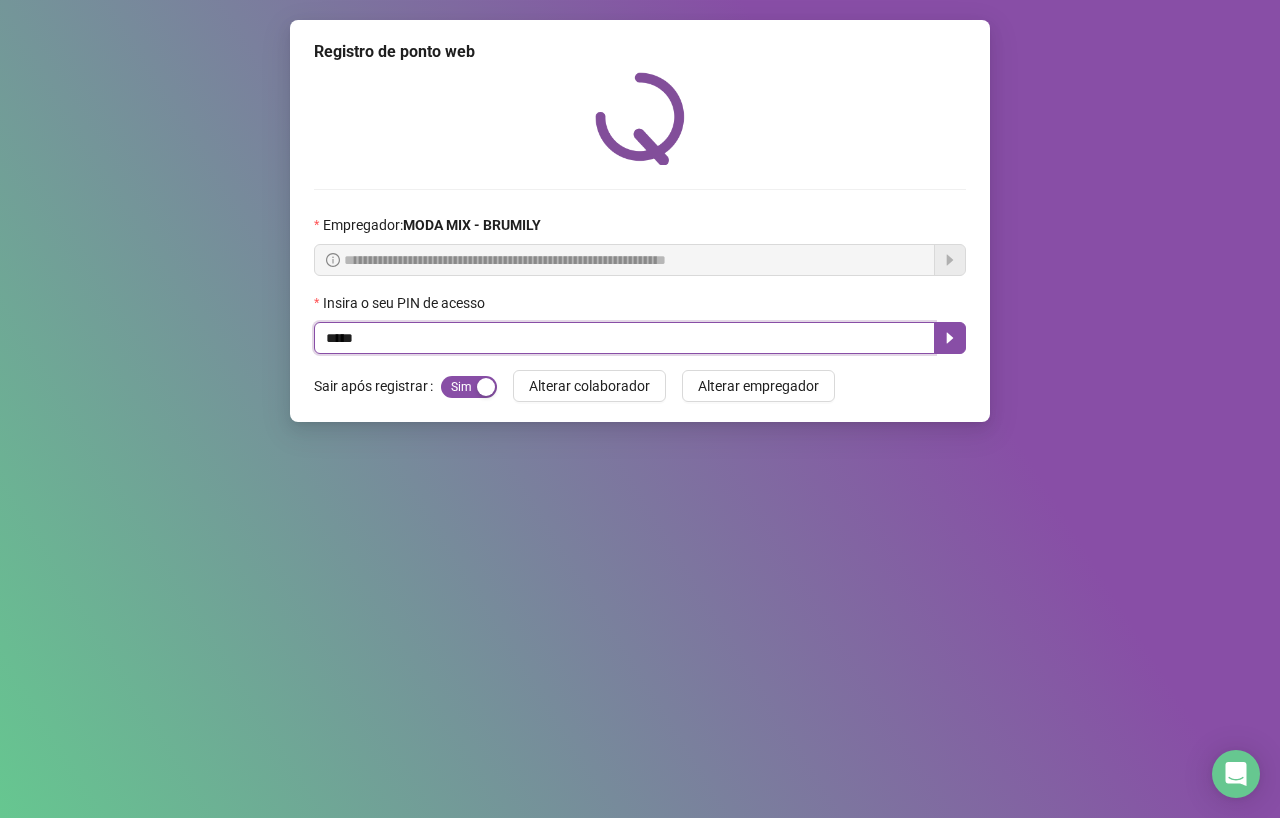 type on "*****" 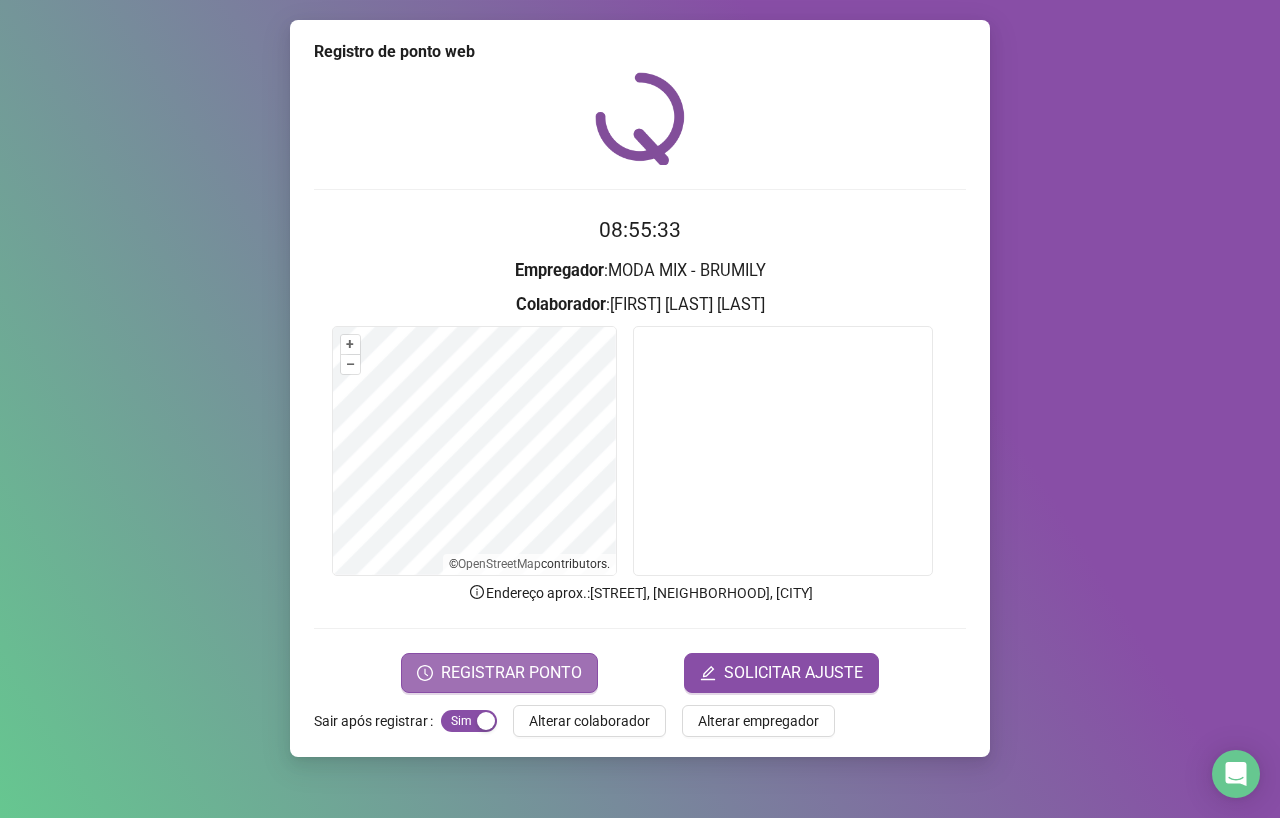 click on "REGISTRAR PONTO" at bounding box center [499, 673] 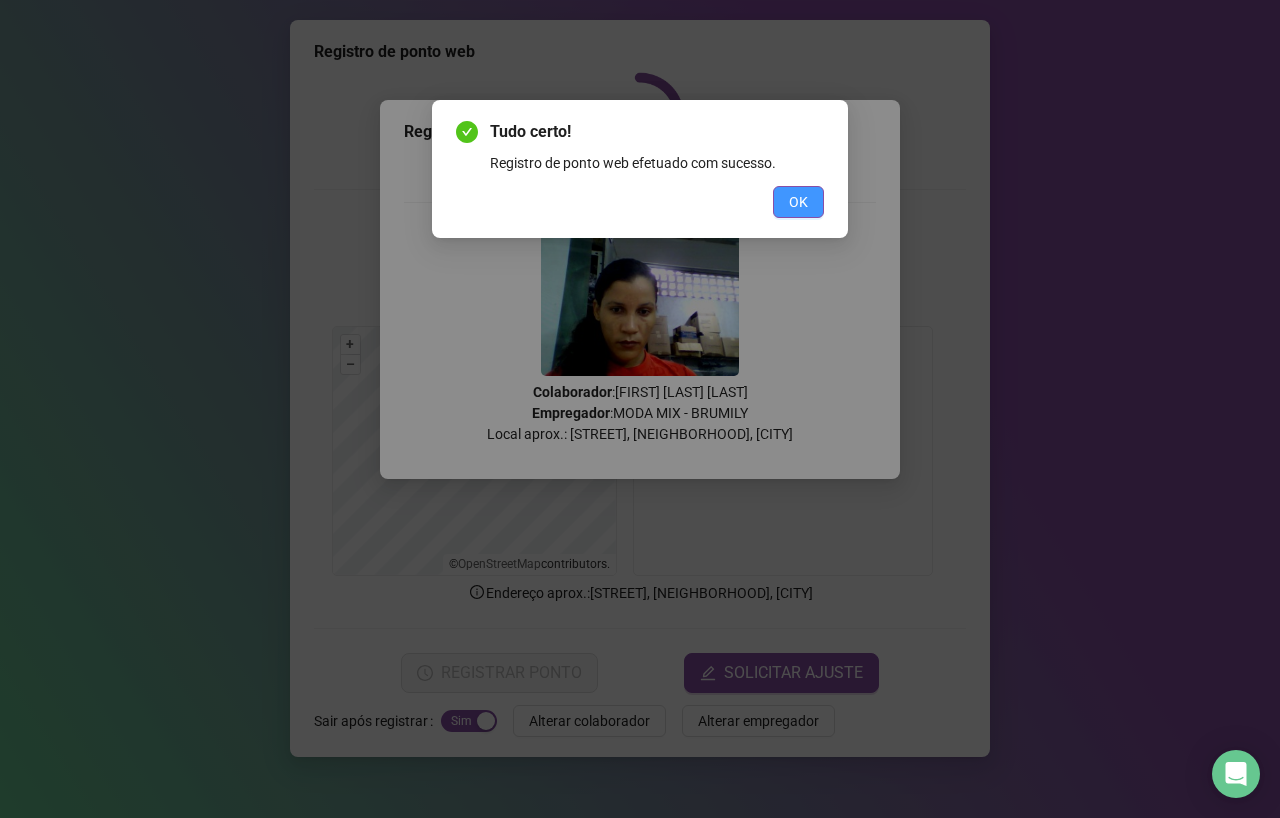 click on "OK" at bounding box center (798, 202) 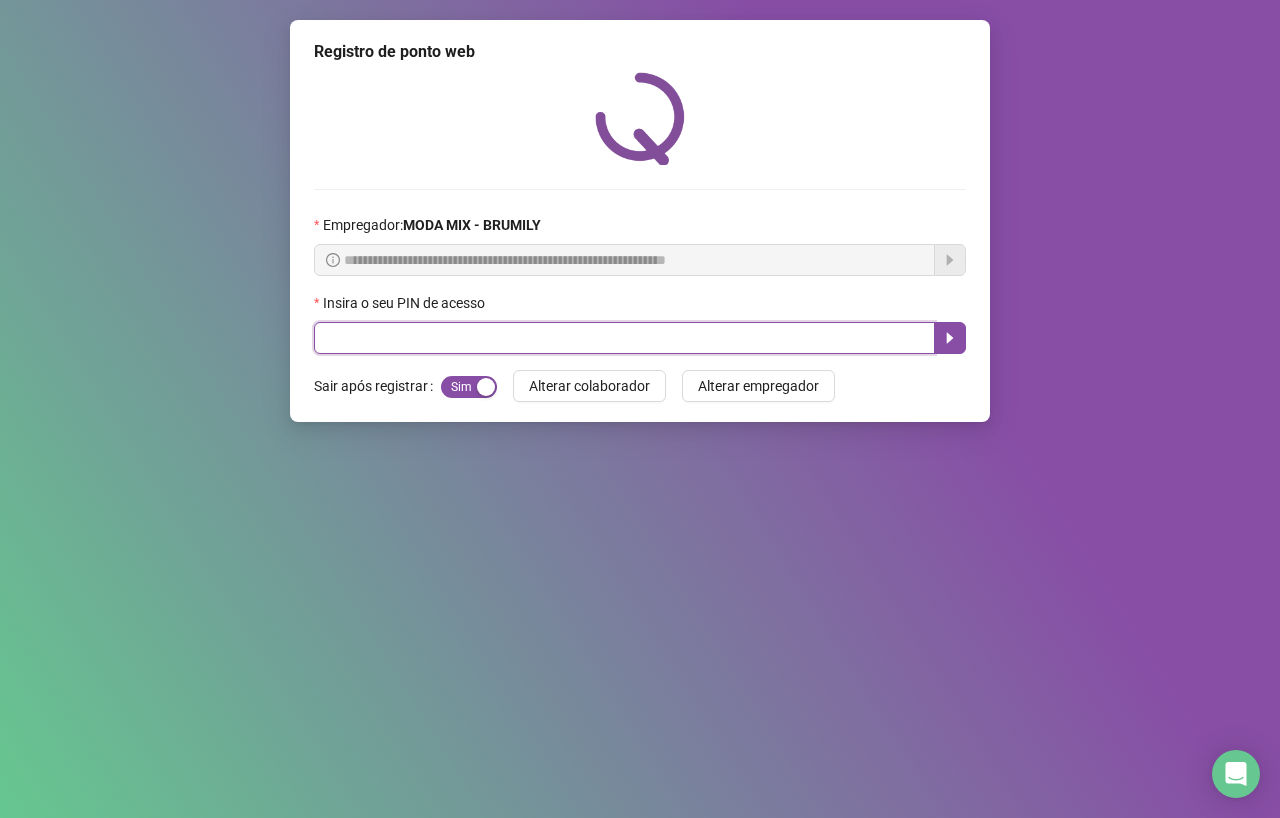 drag, startPoint x: 393, startPoint y: 342, endPoint x: 433, endPoint y: 328, distance: 42.379242 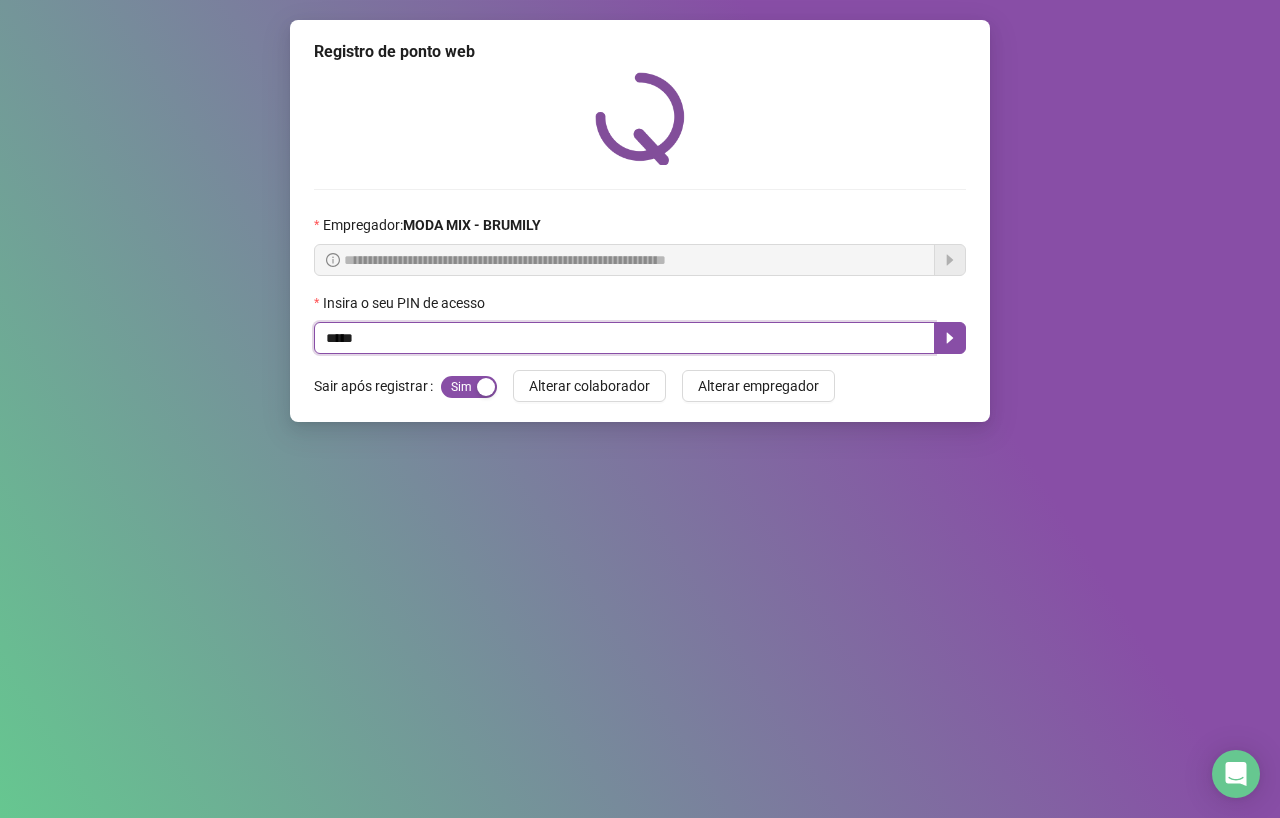 type on "*****" 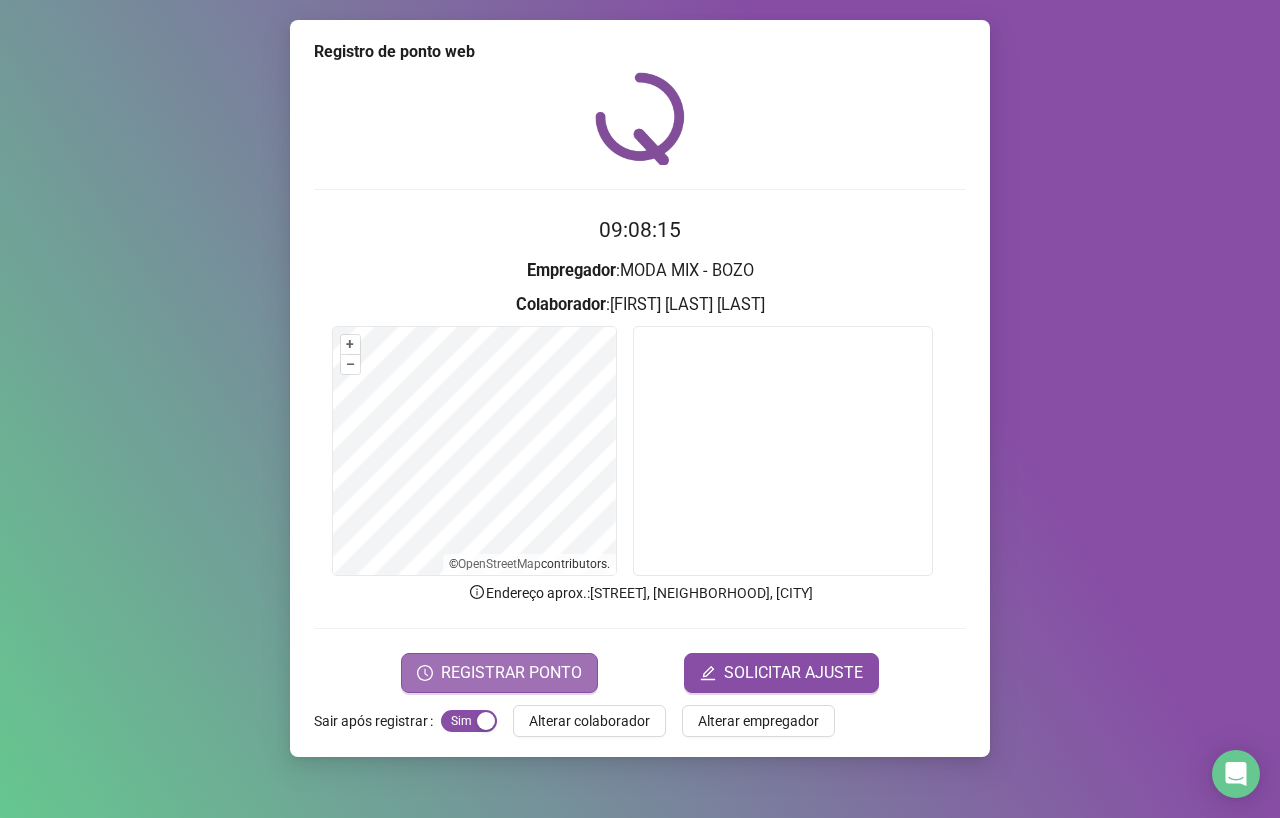 click on "REGISTRAR PONTO" at bounding box center [511, 673] 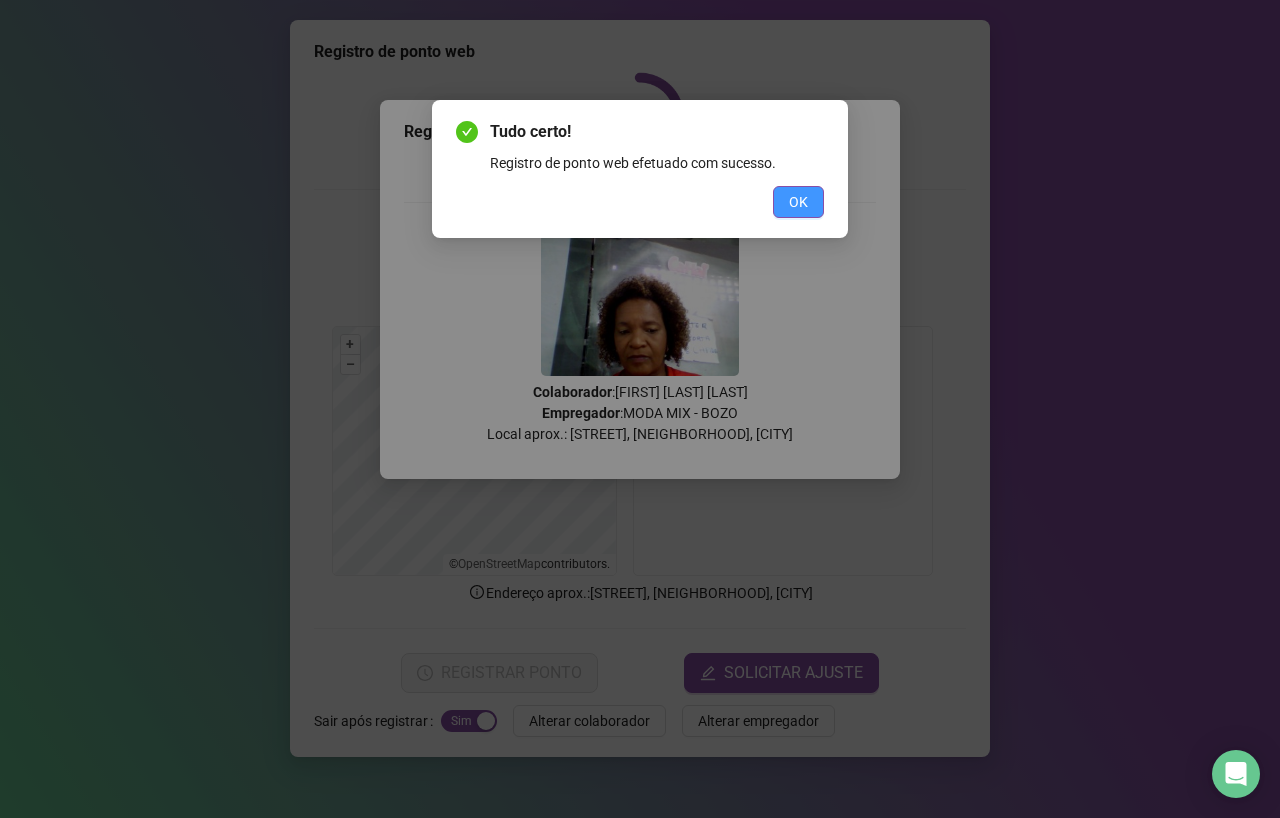 click on "OK" at bounding box center (798, 202) 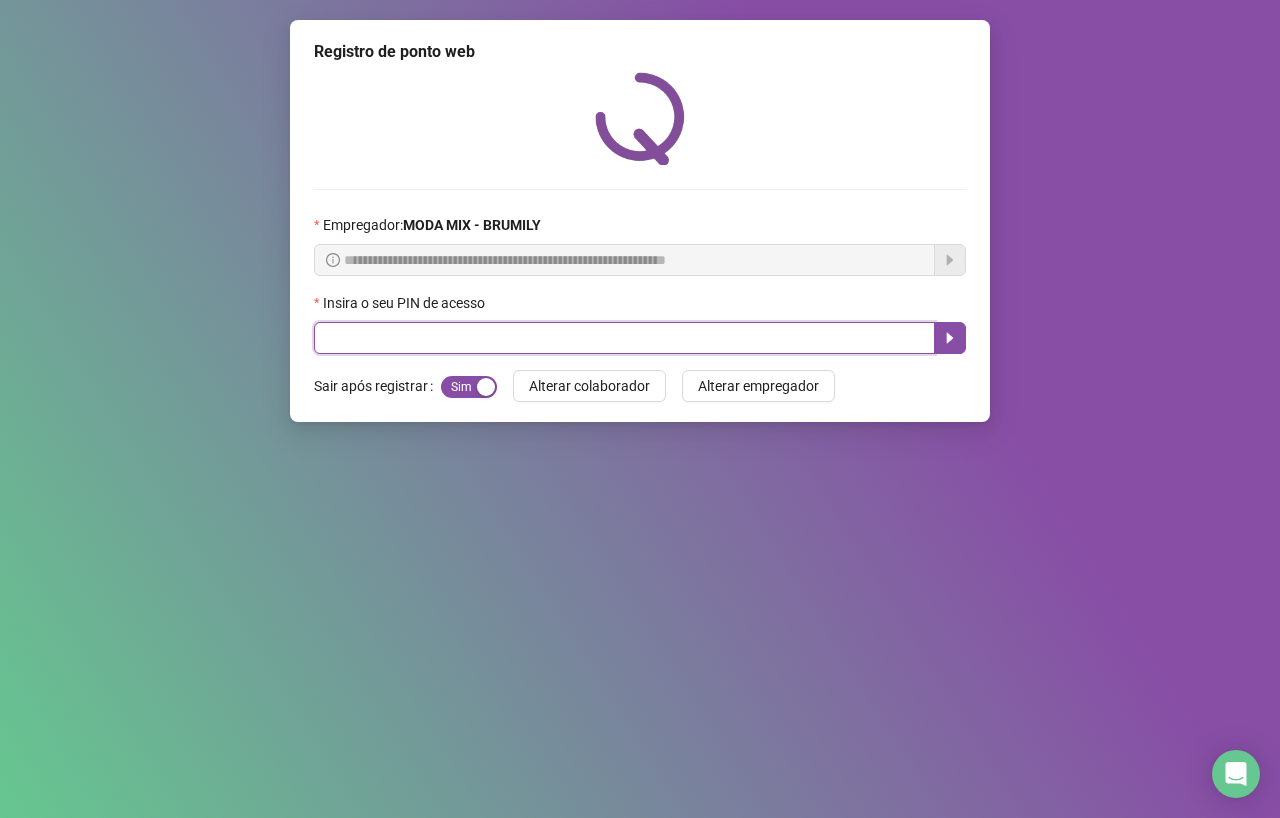 click at bounding box center (624, 338) 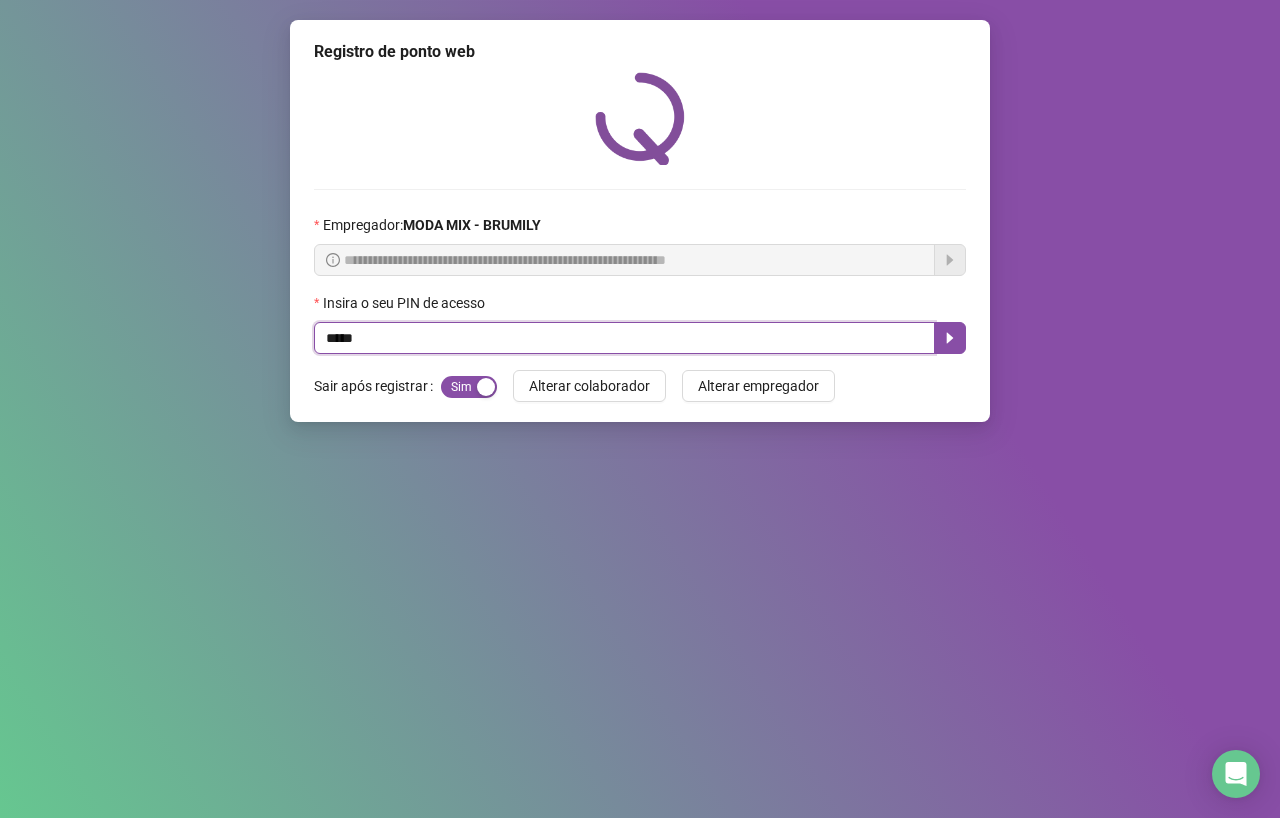 type on "*****" 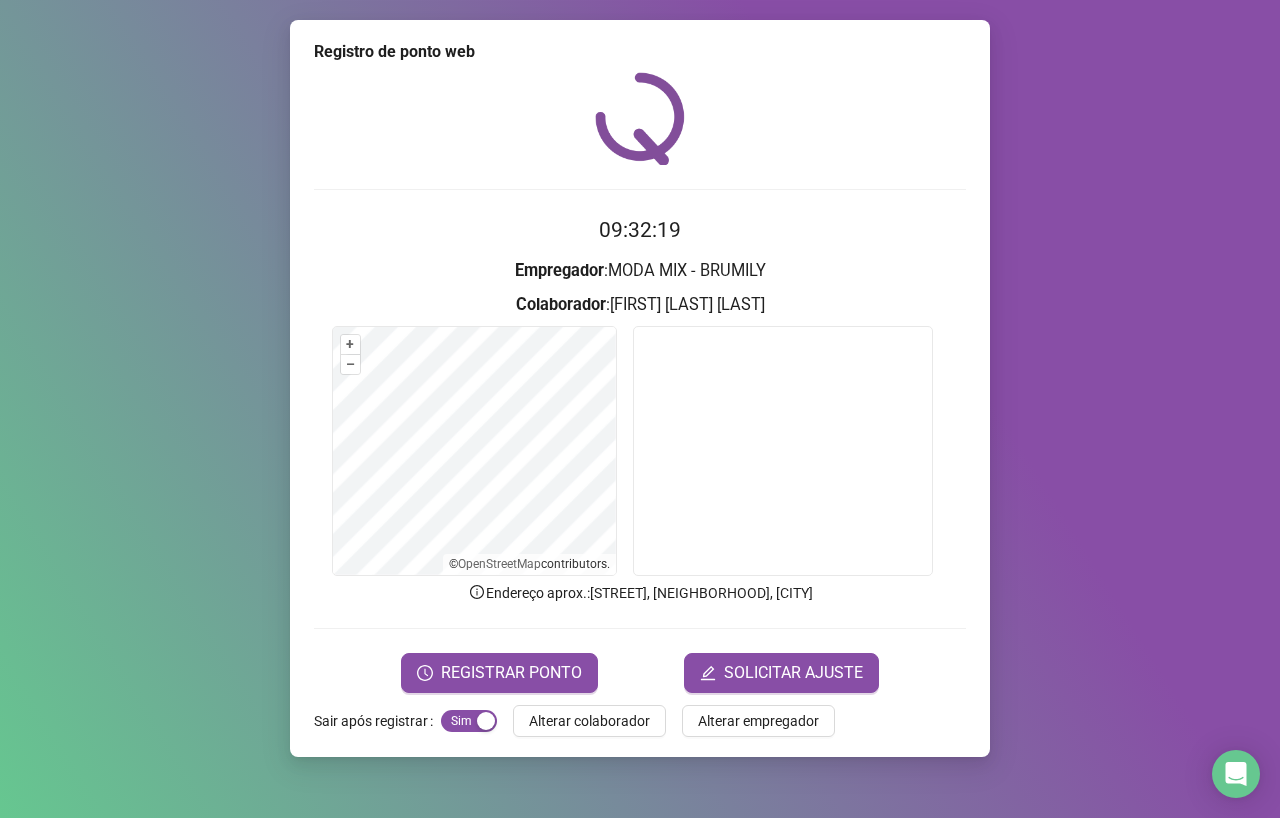 click on "Alterar colaborador" at bounding box center (589, 721) 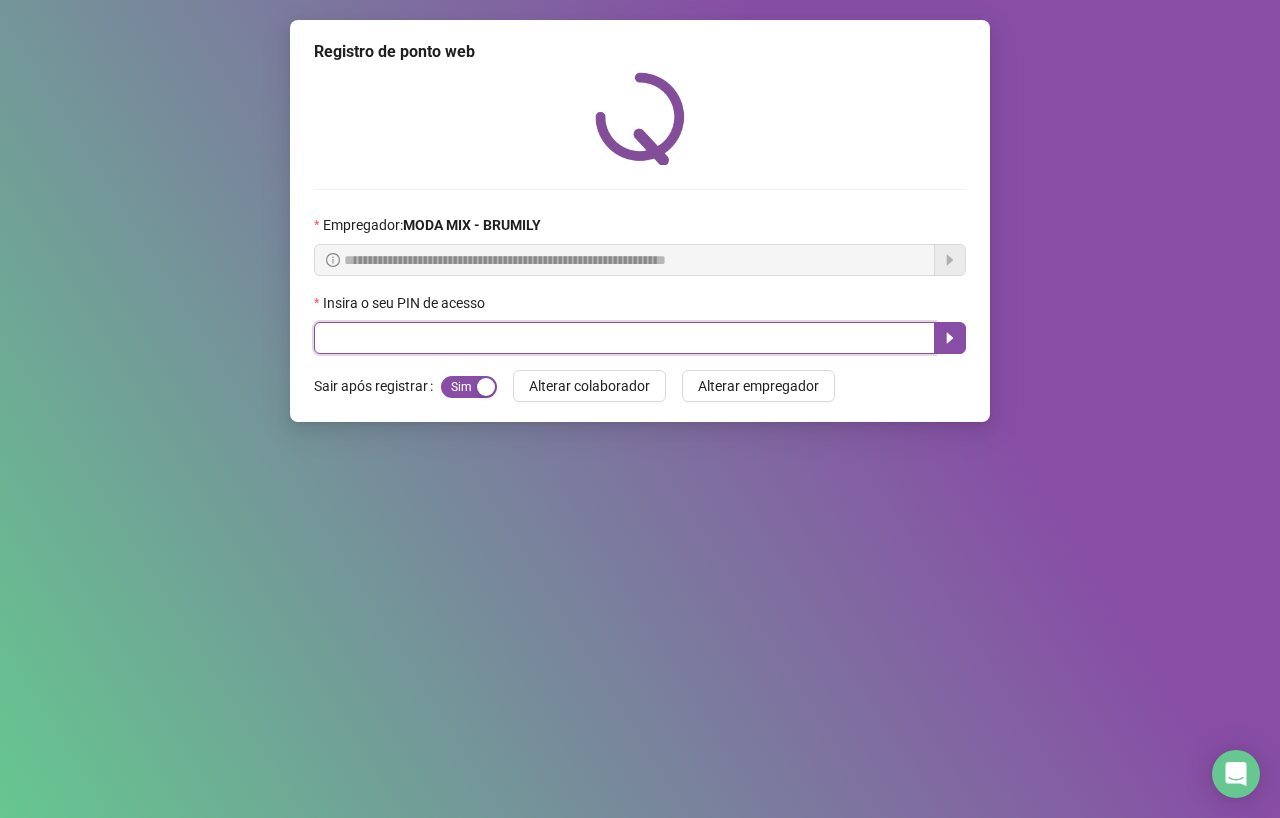 click at bounding box center [624, 338] 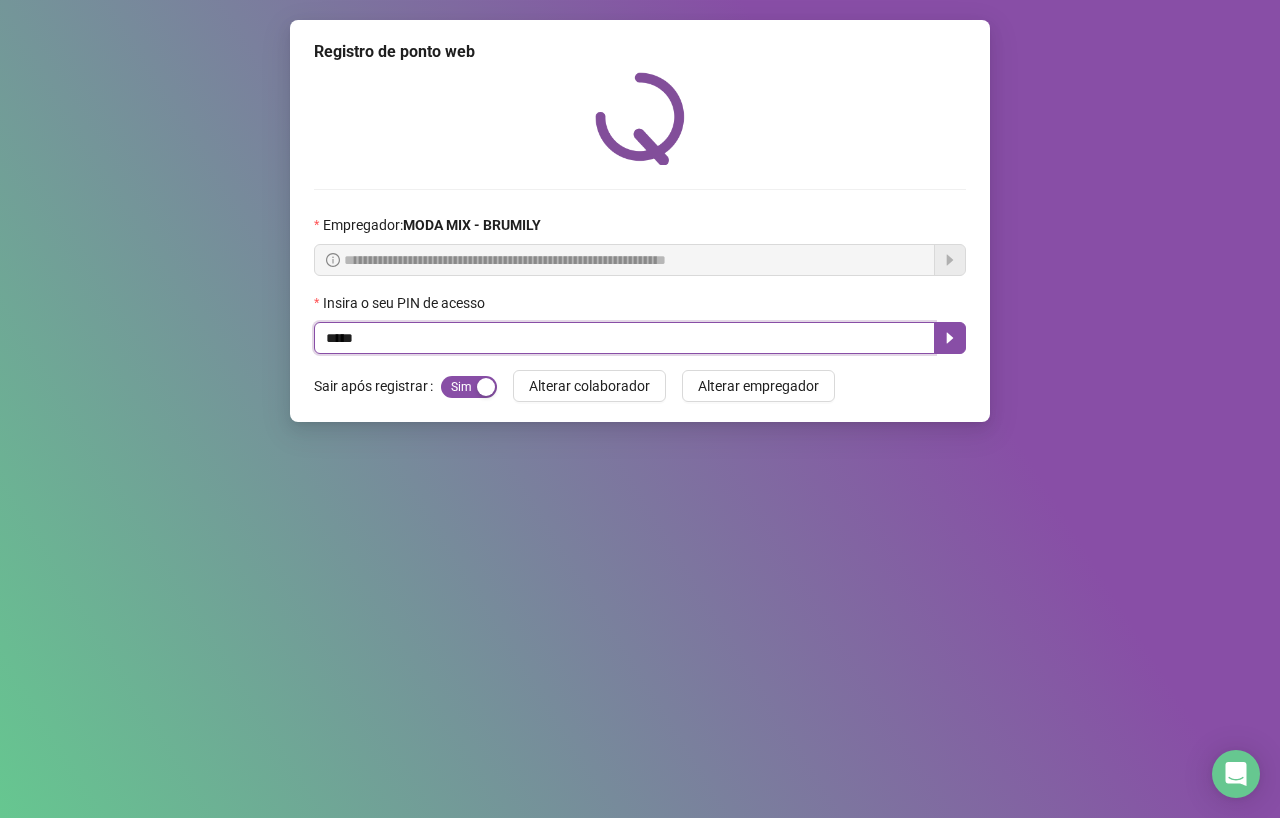 type on "*****" 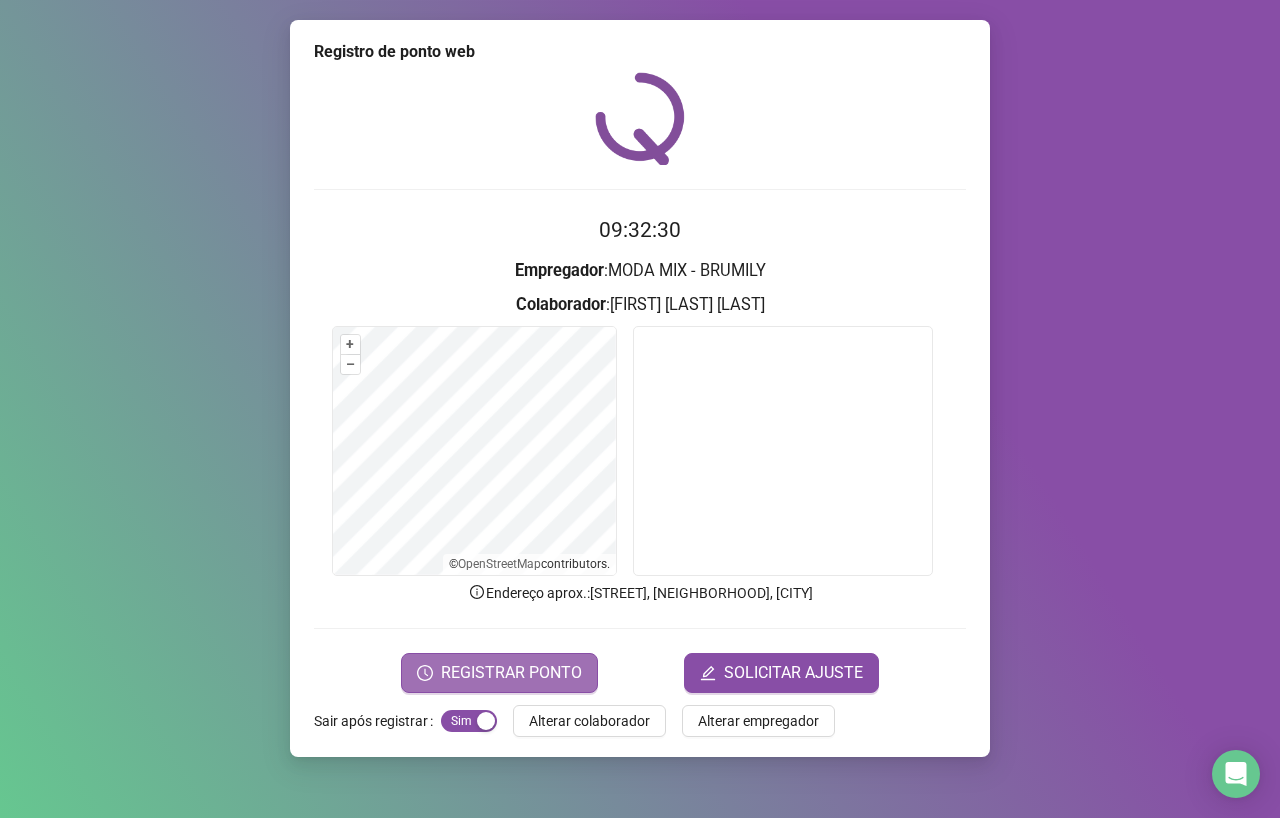 click on "REGISTRAR PONTO" at bounding box center (511, 673) 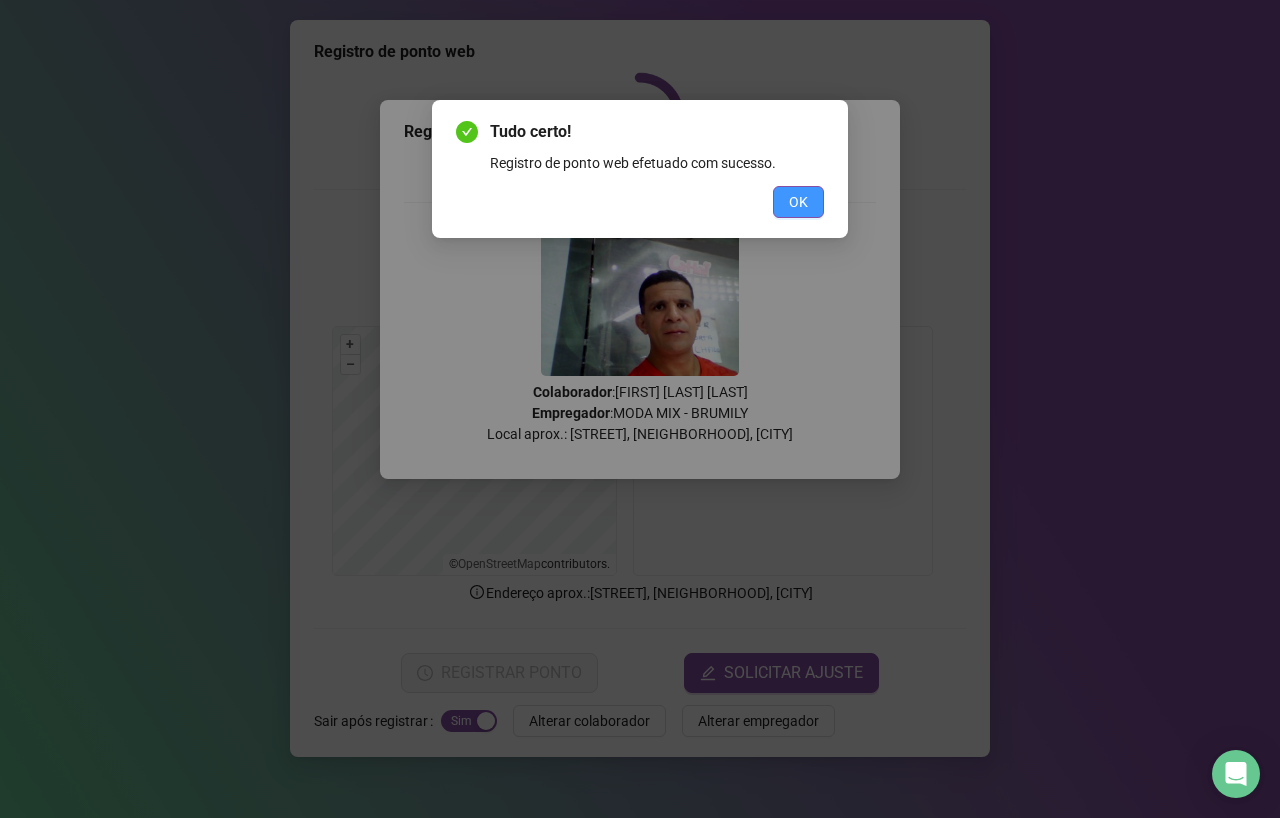 click on "OK" at bounding box center [798, 202] 